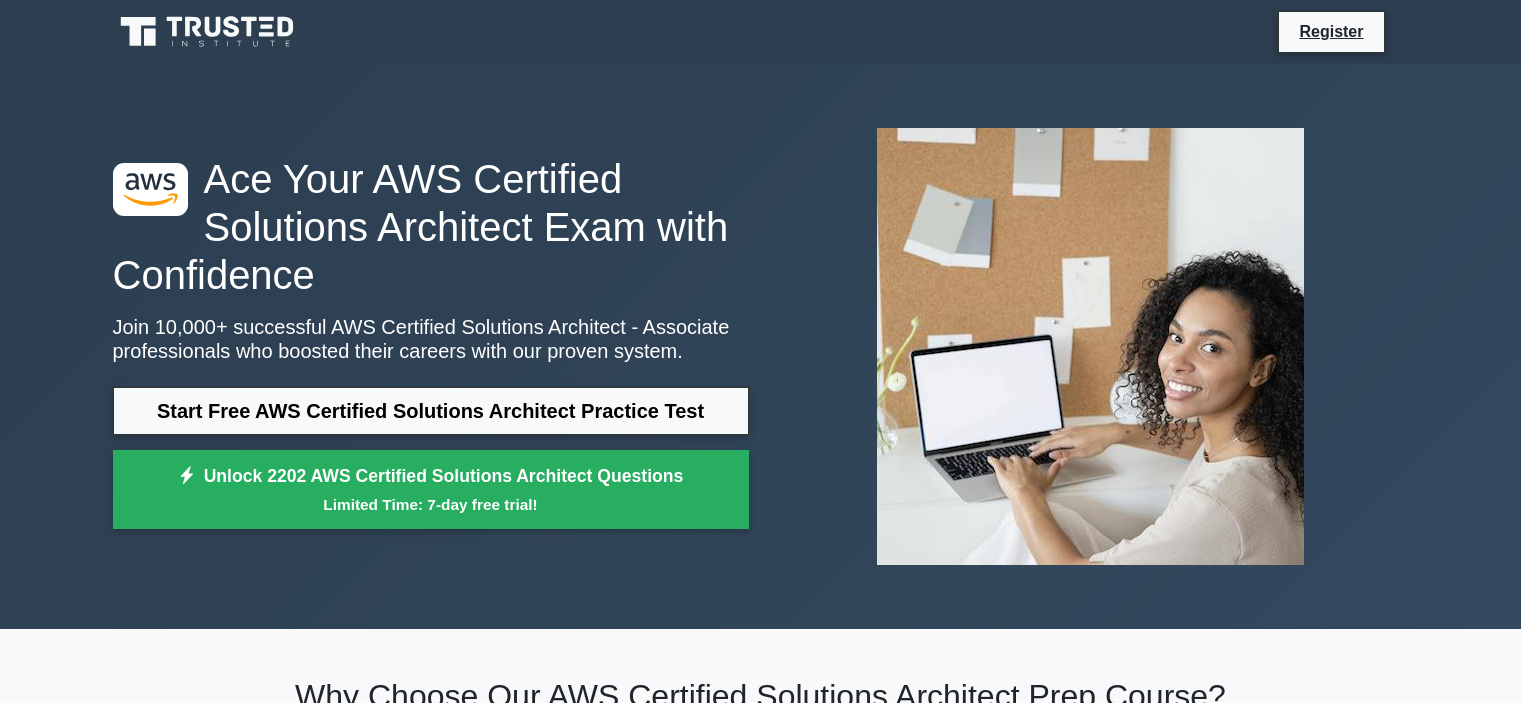 scroll, scrollTop: 0, scrollLeft: 0, axis: both 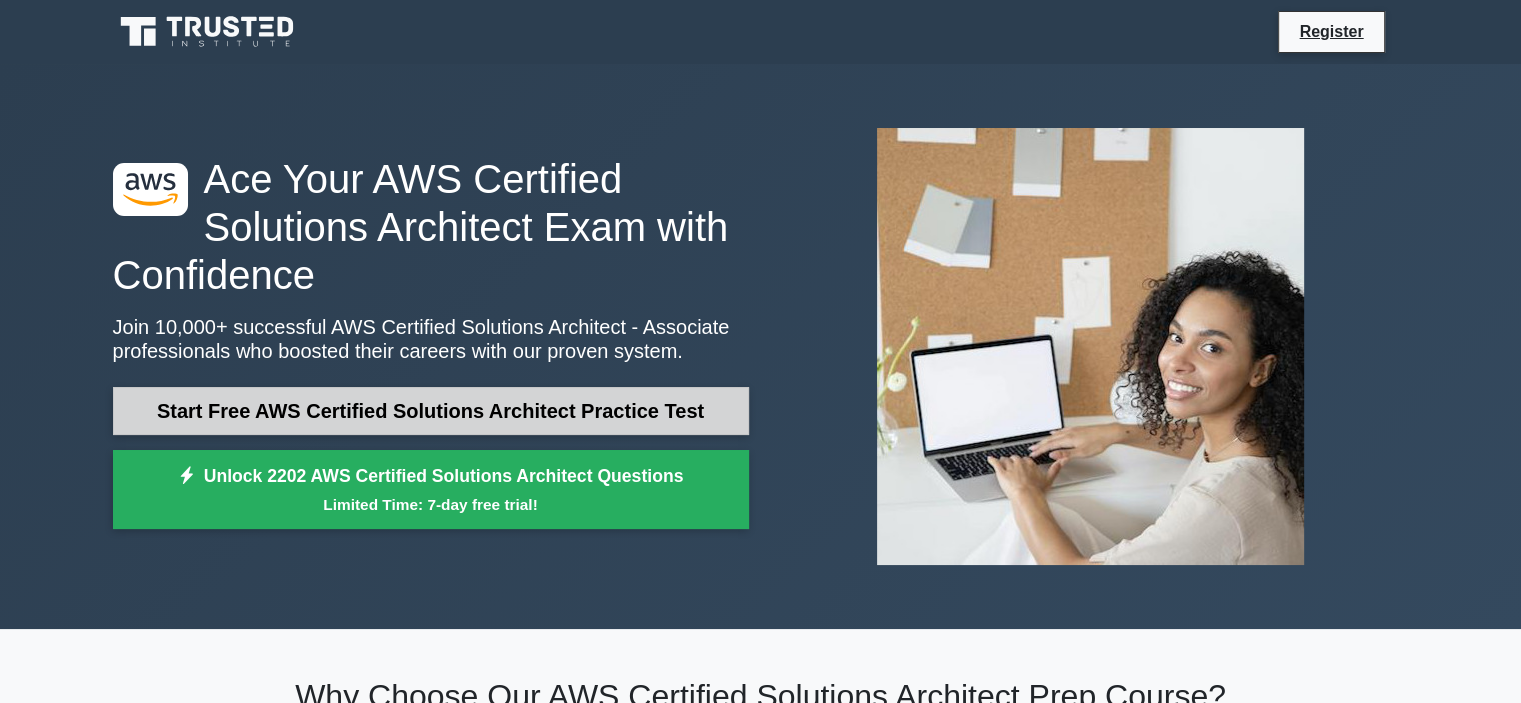 click on "Start Free AWS Certified Solutions Architect Practice Test" at bounding box center (431, 411) 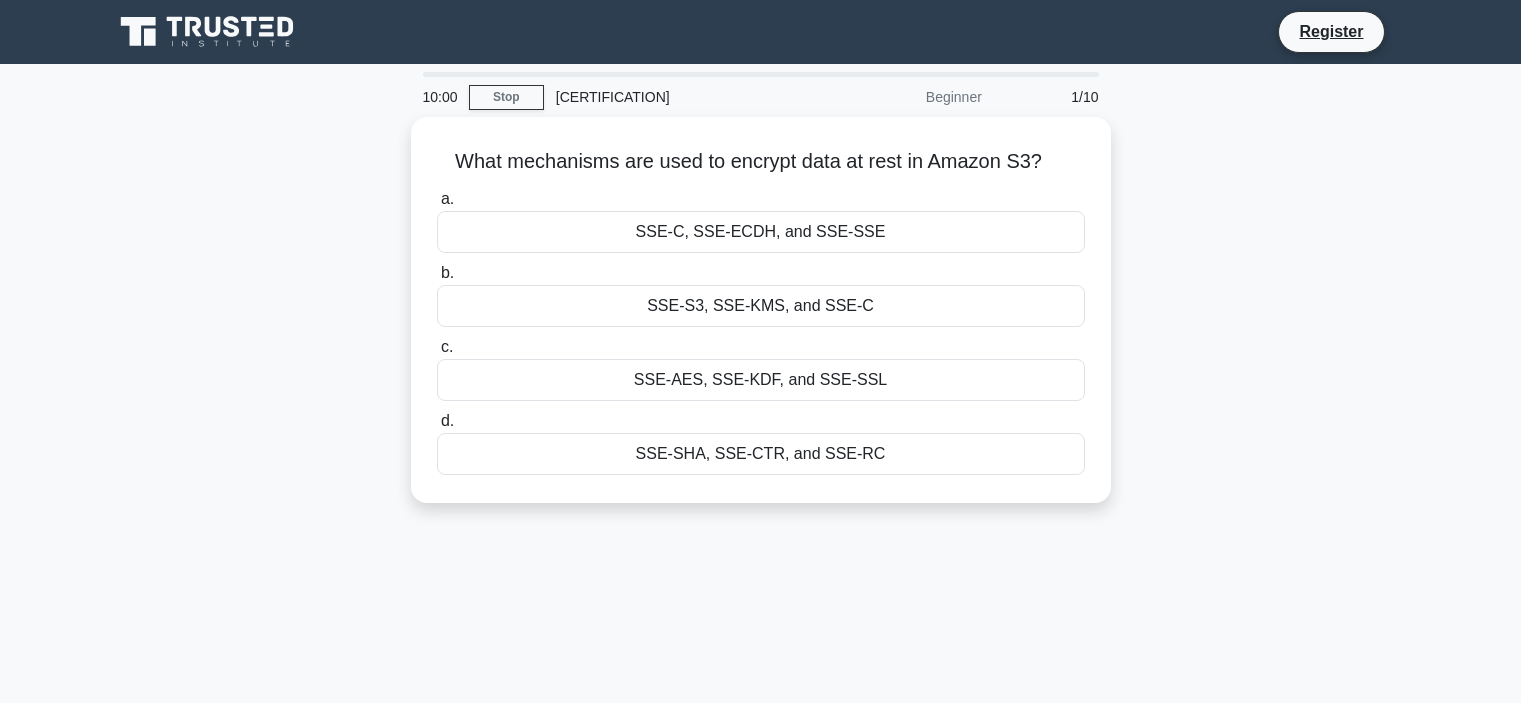 scroll, scrollTop: 0, scrollLeft: 0, axis: both 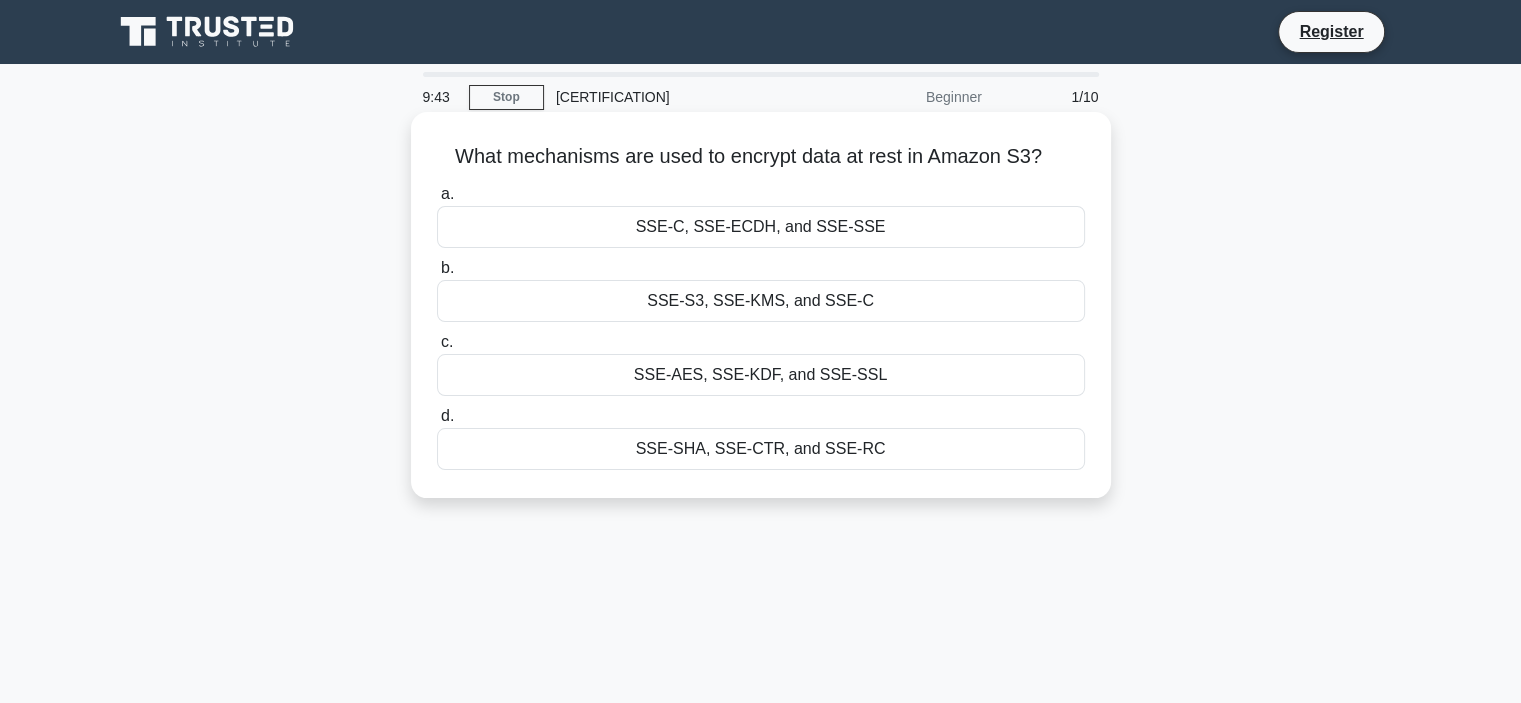 drag, startPoint x: 452, startPoint y: 156, endPoint x: 1052, endPoint y: 156, distance: 600 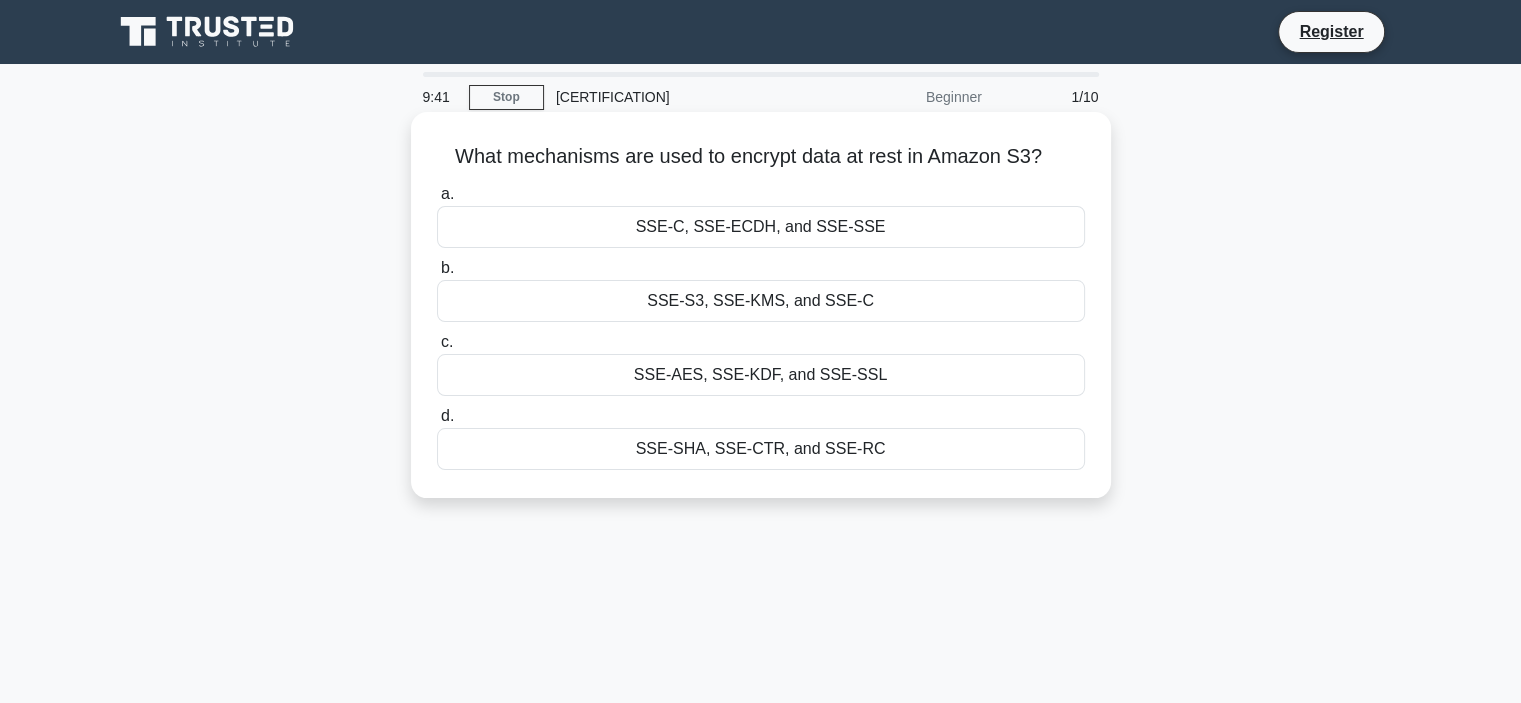 copy on "What mechanisms are used to encrypt data at rest in Amazon S3?" 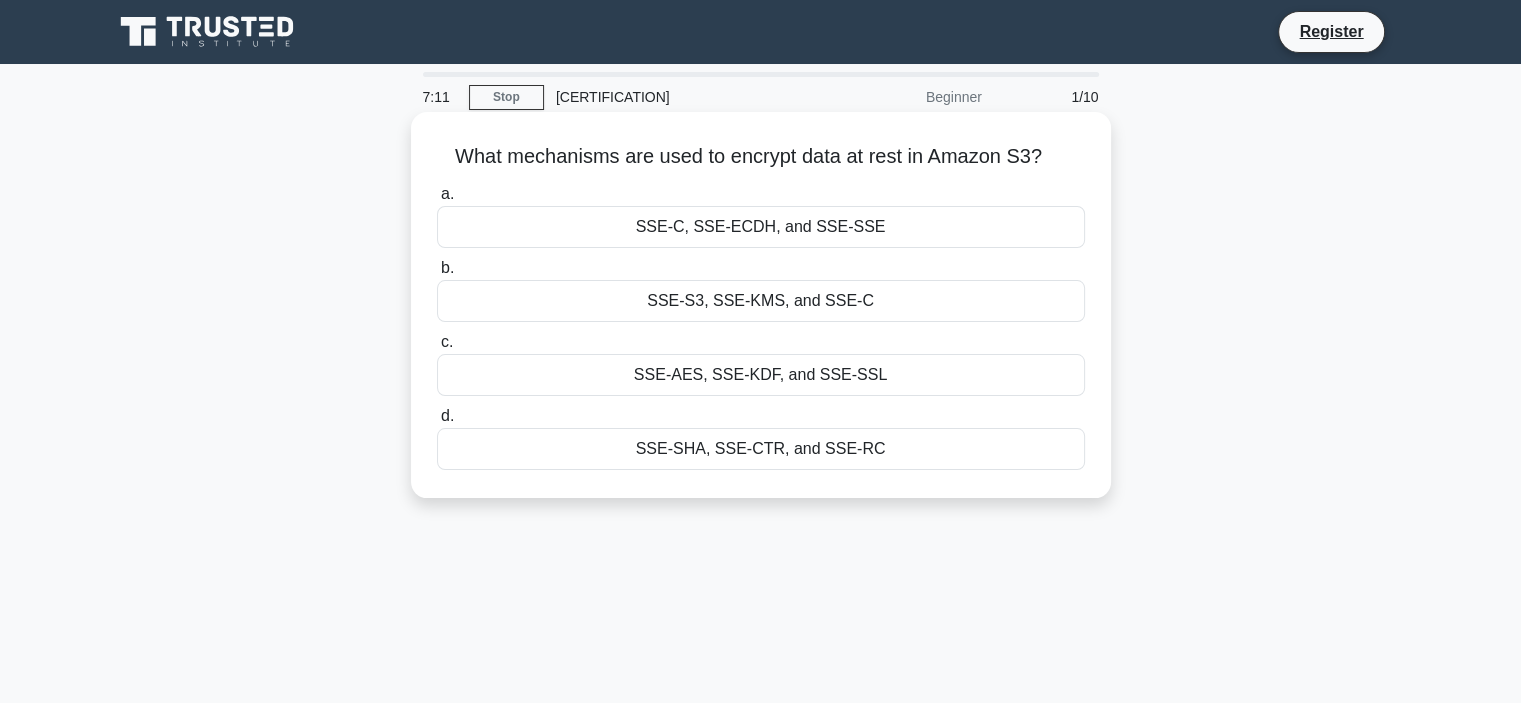 click on "SSE-S3, SSE-KMS, and SSE-C" at bounding box center (761, 301) 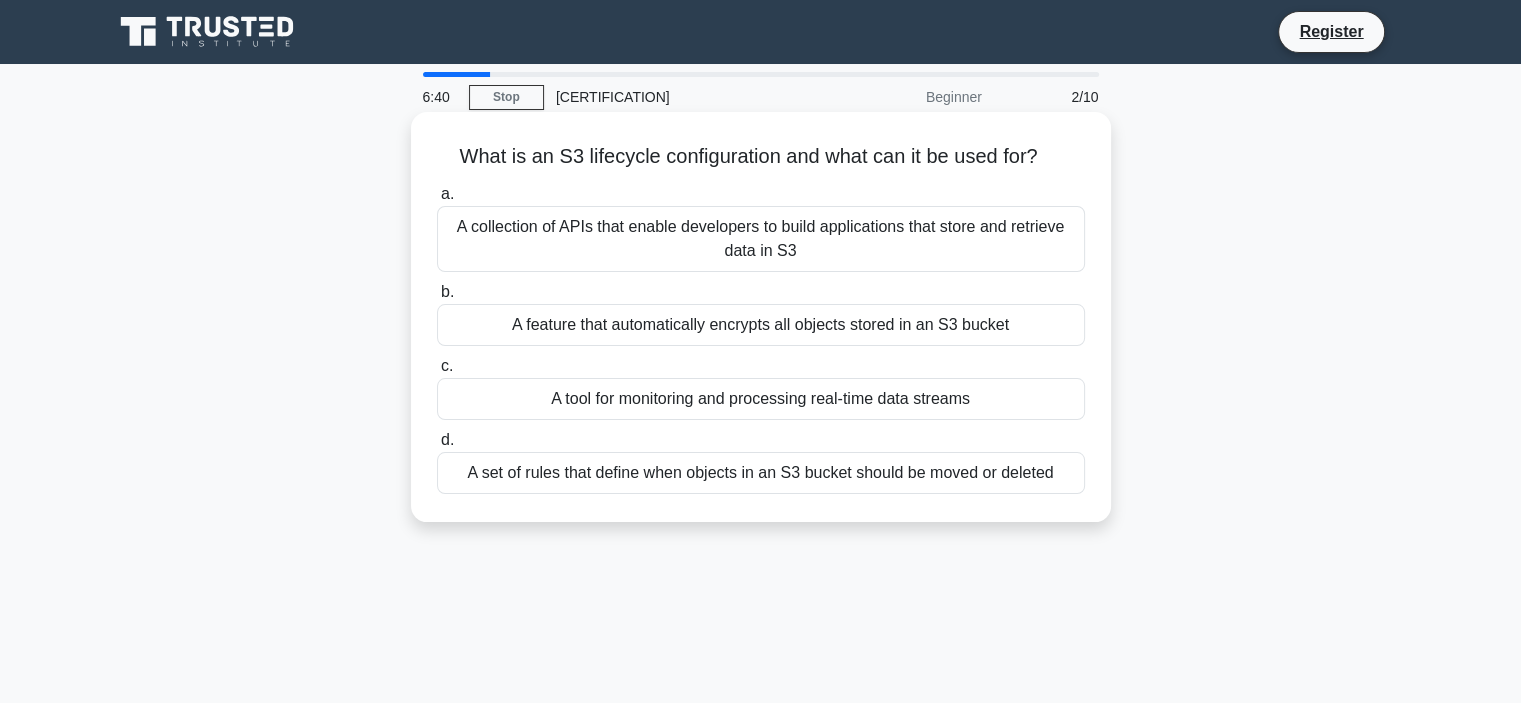 click on "A set of rules that define when objects in an S3 bucket should be moved or deleted" at bounding box center [761, 473] 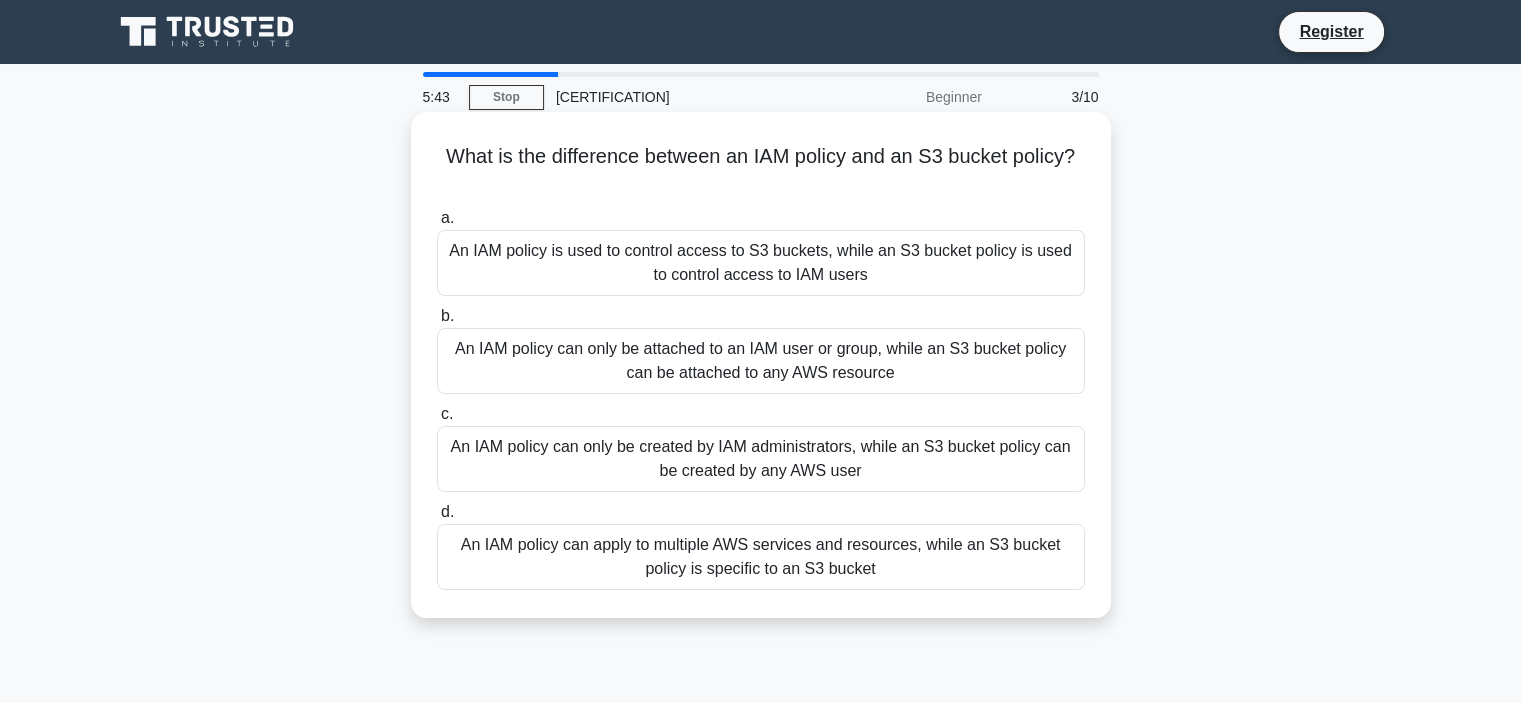 click on "An IAM policy can only be attached to an IAM user or group, while an S3 bucket policy can be attached to any AWS resource" at bounding box center [761, 361] 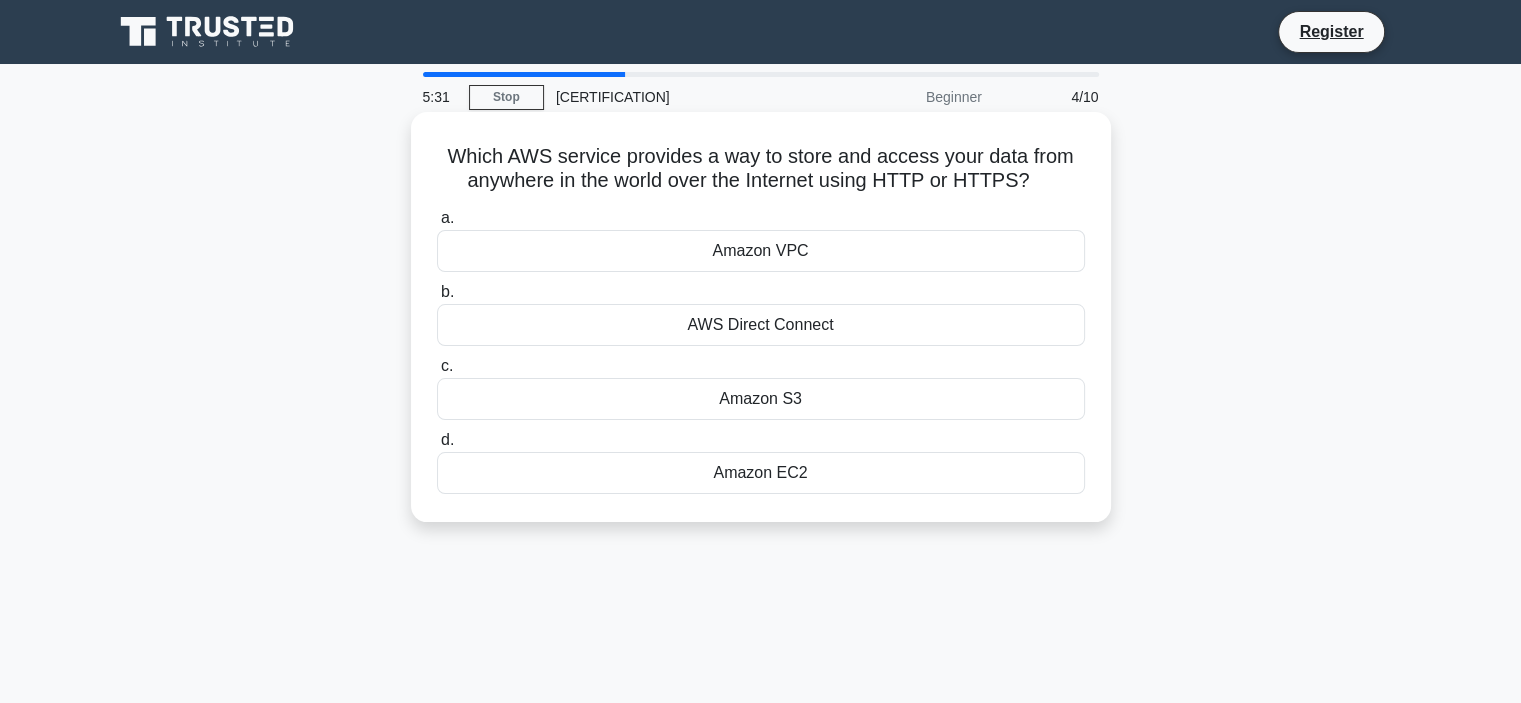 click on "Amazon S3" at bounding box center [761, 399] 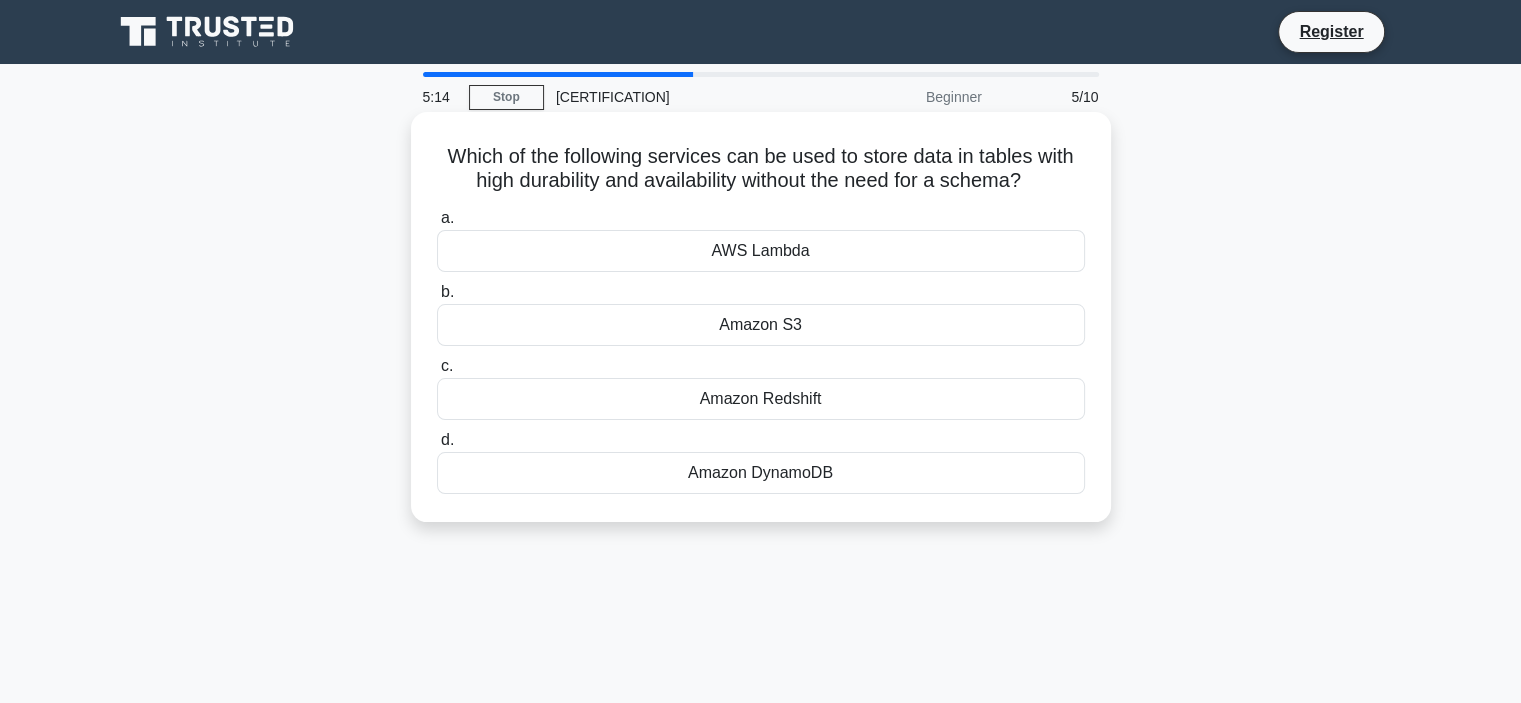 click on "Amazon DynamoDB" at bounding box center (761, 473) 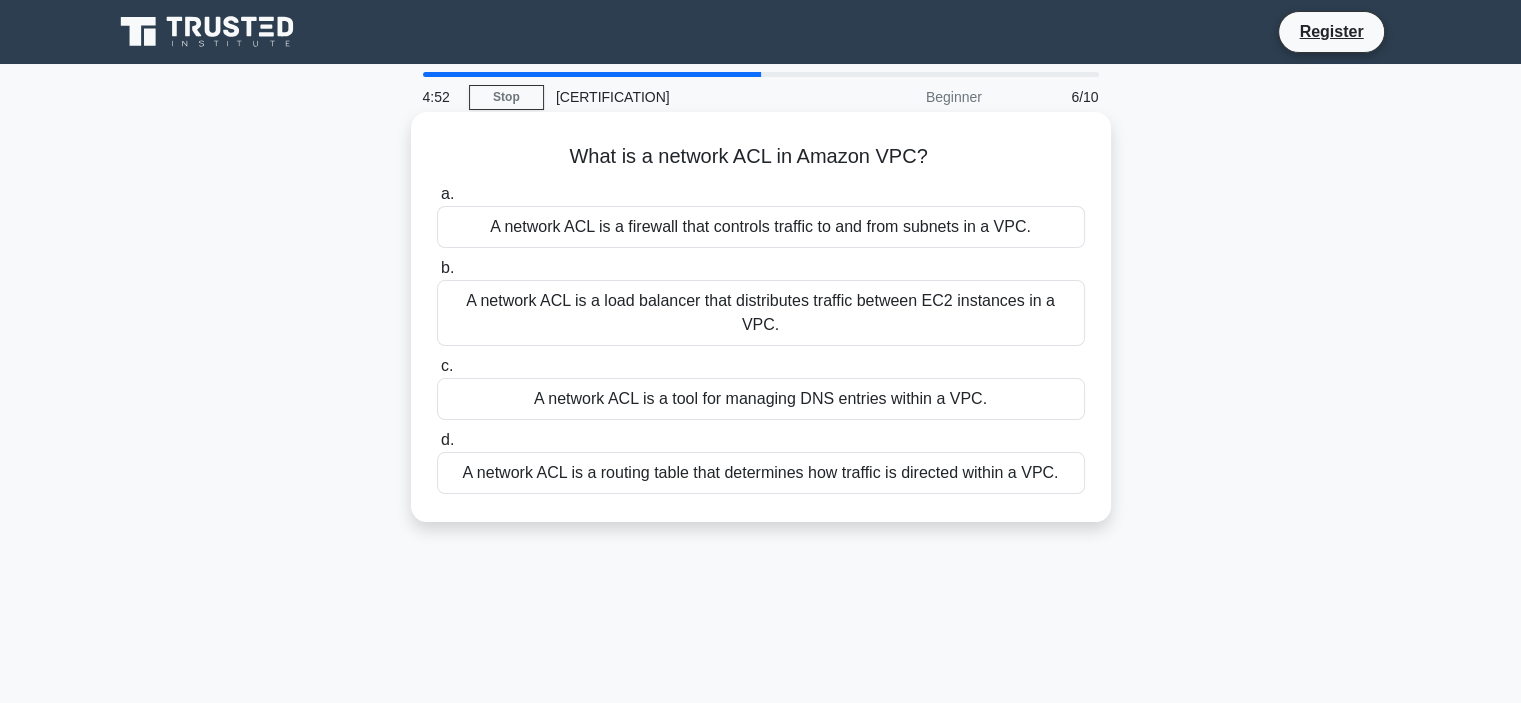 click on "A network ACL is a routing table that determines how traffic is directed within a VPC." at bounding box center [761, 473] 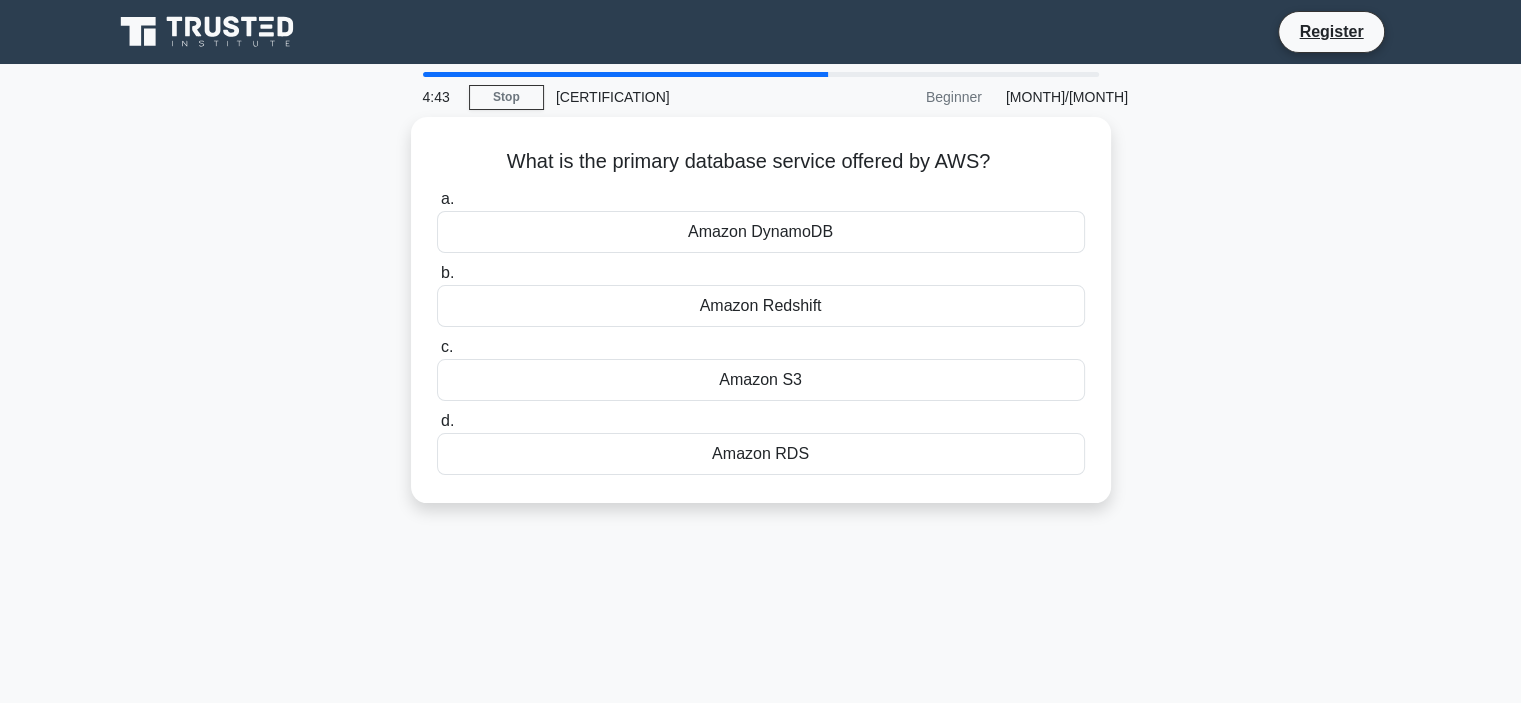 click on "Amazon RDS" at bounding box center (761, 454) 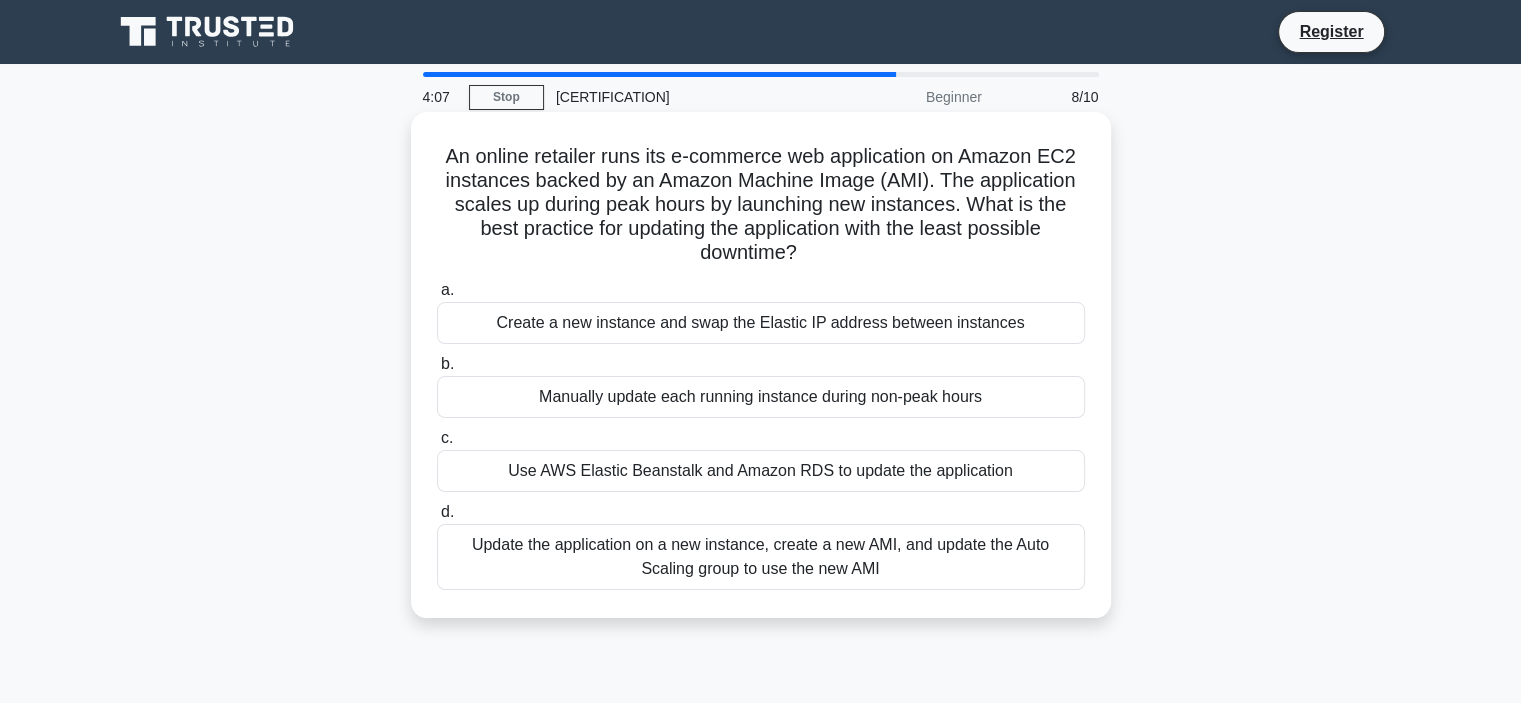 click on "Update the application on a new instance, create a new AMI, and update the Auto Scaling group to use the new AMI" at bounding box center [761, 557] 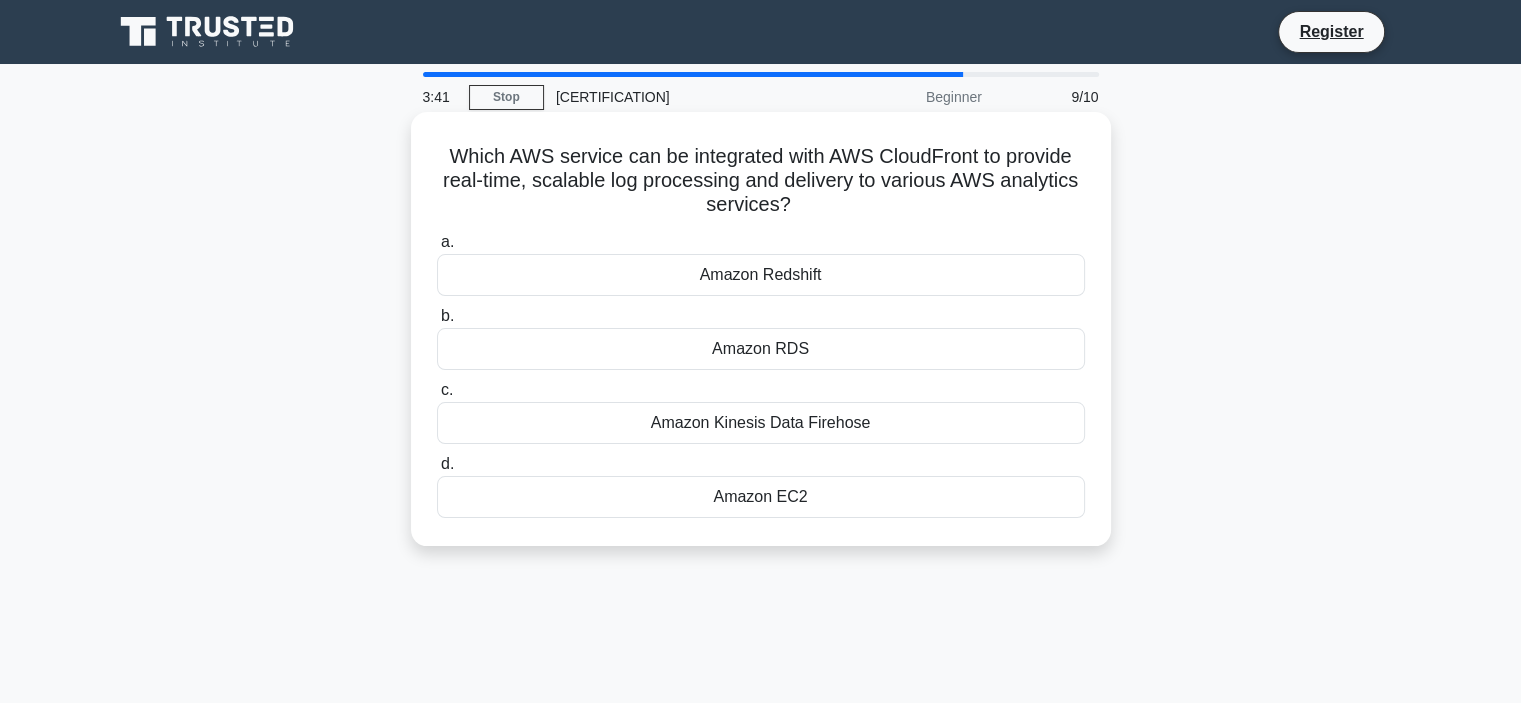 click on "Amazon Kinesis Data Firehose" at bounding box center [761, 423] 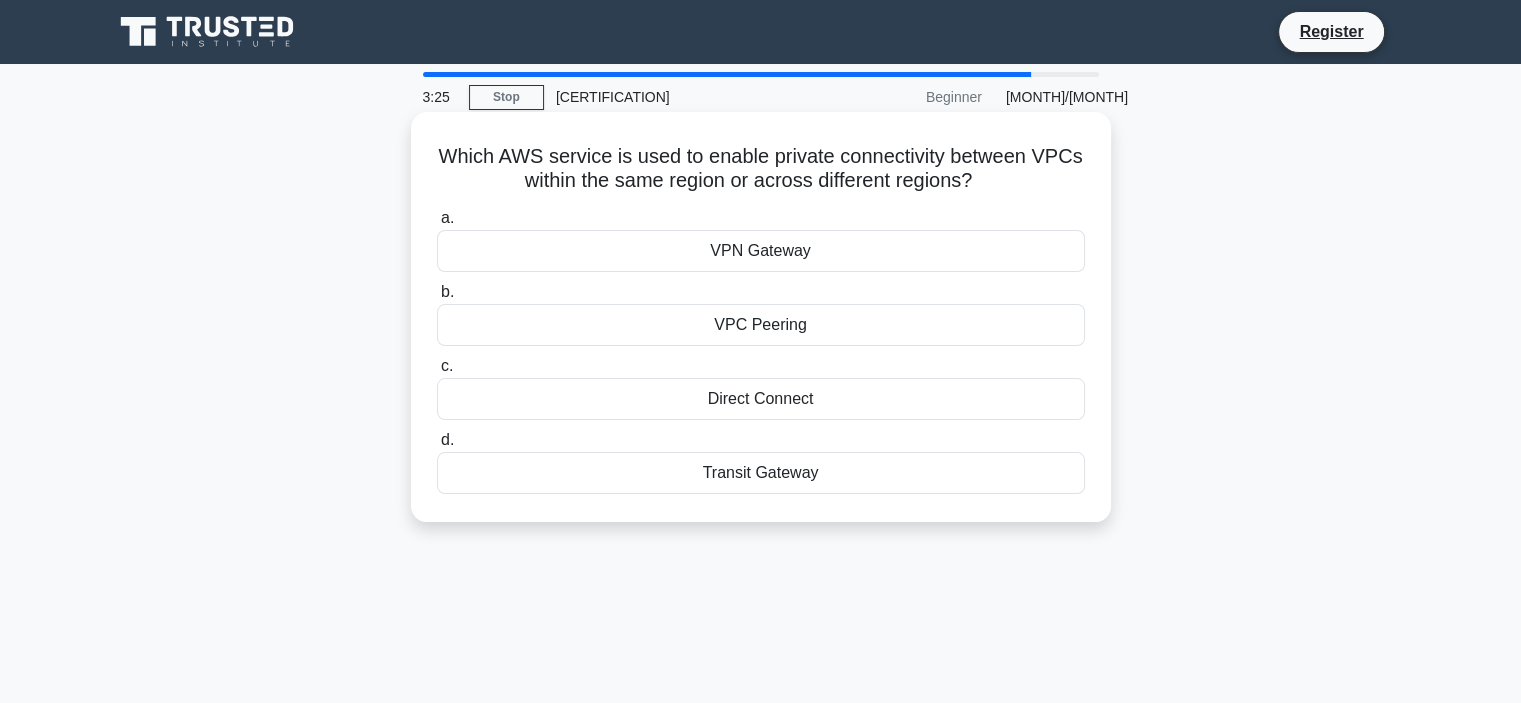 click on "VPC Peering" at bounding box center [761, 325] 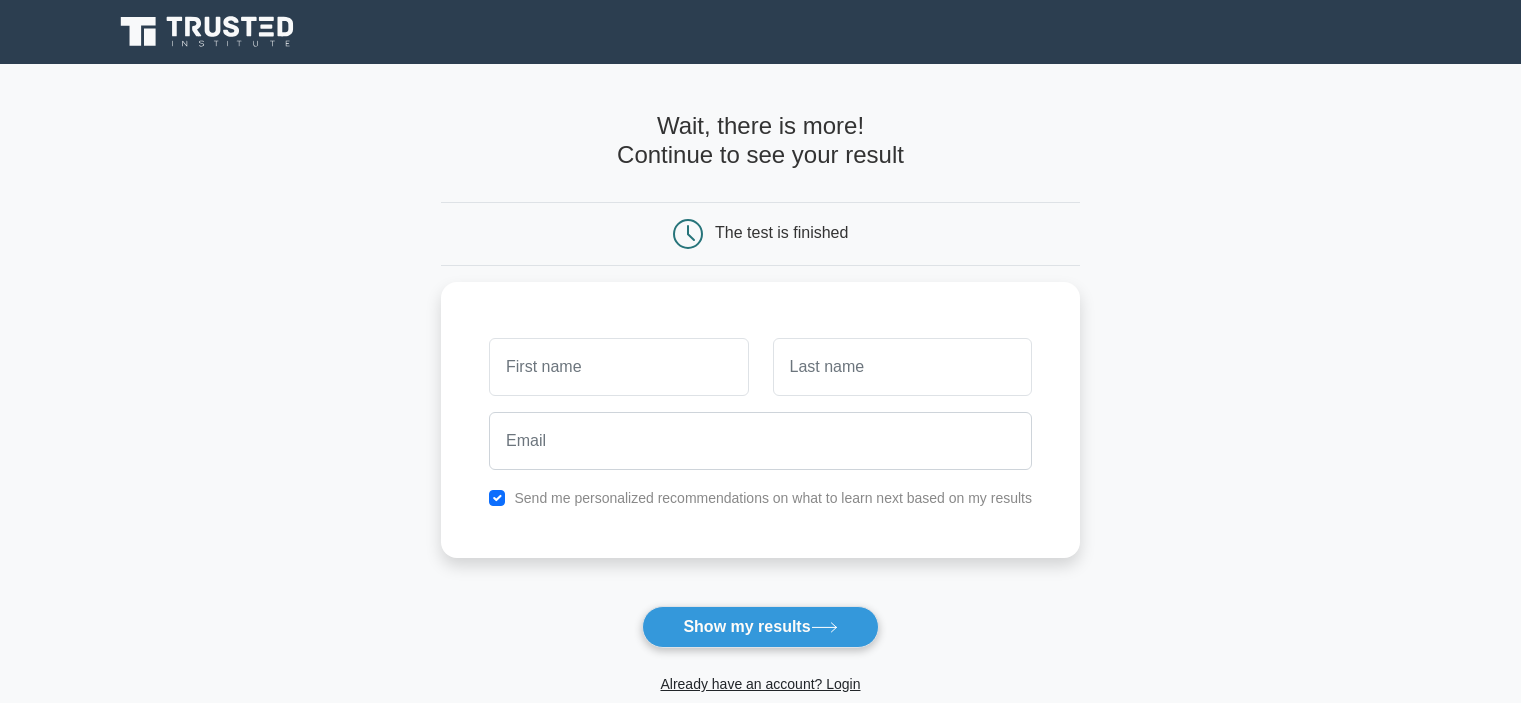 scroll, scrollTop: 0, scrollLeft: 0, axis: both 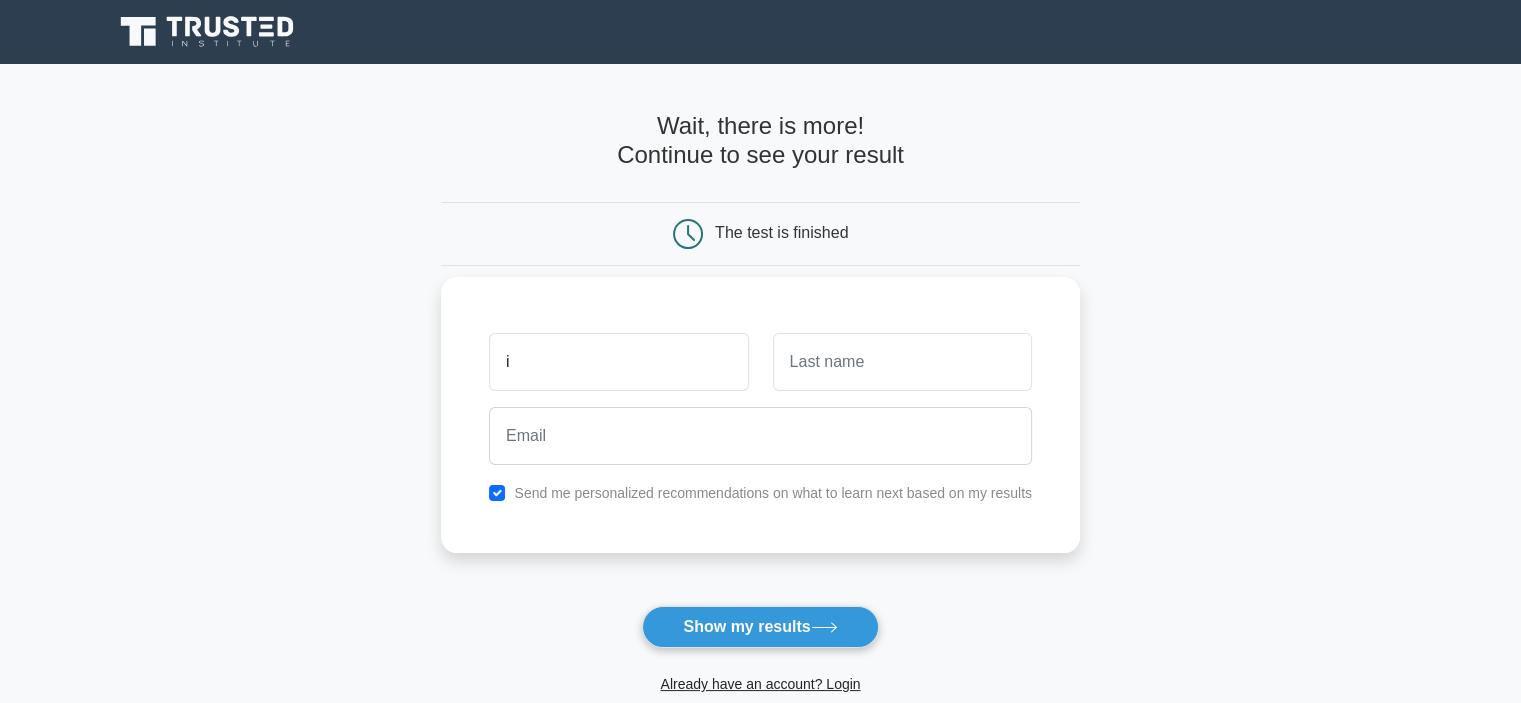 type on "[FIRST] [LAST]" 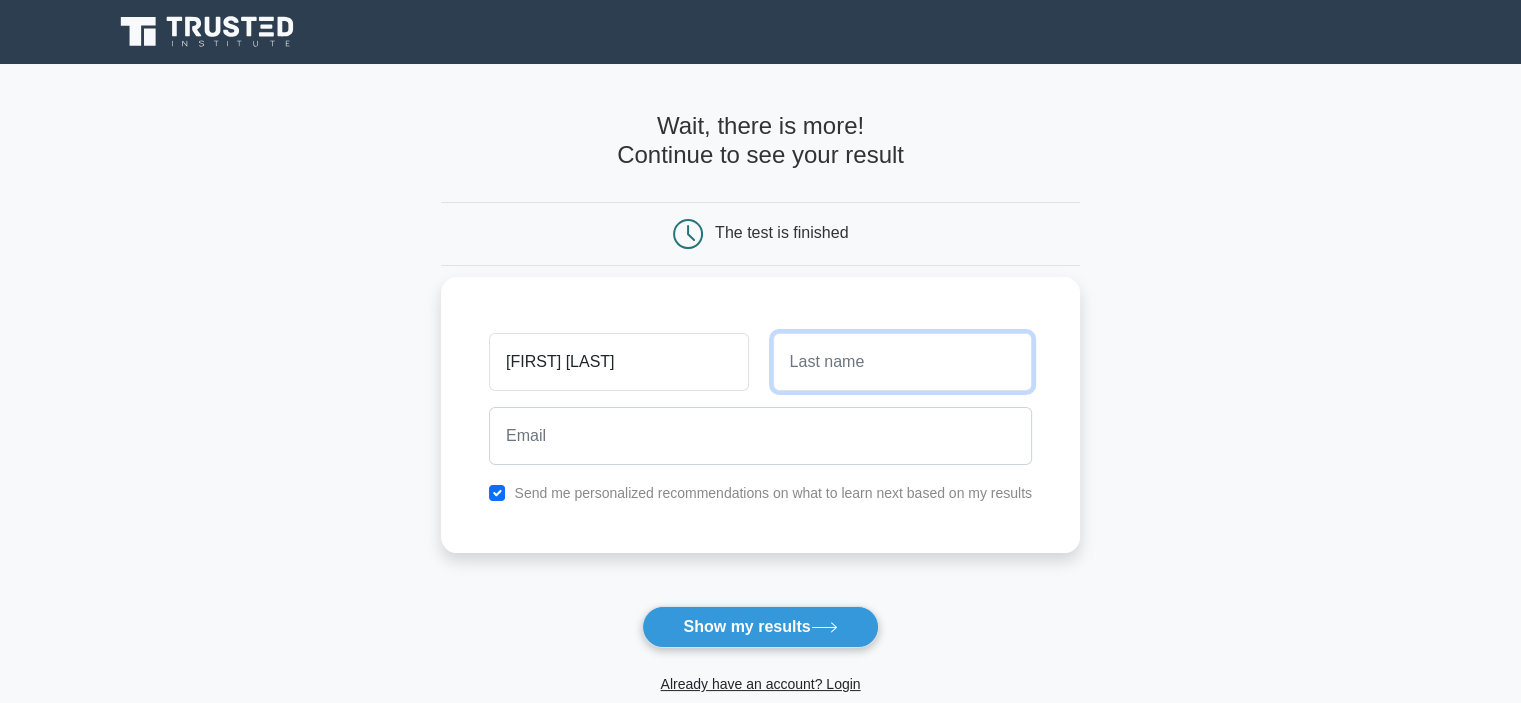 click at bounding box center (902, 362) 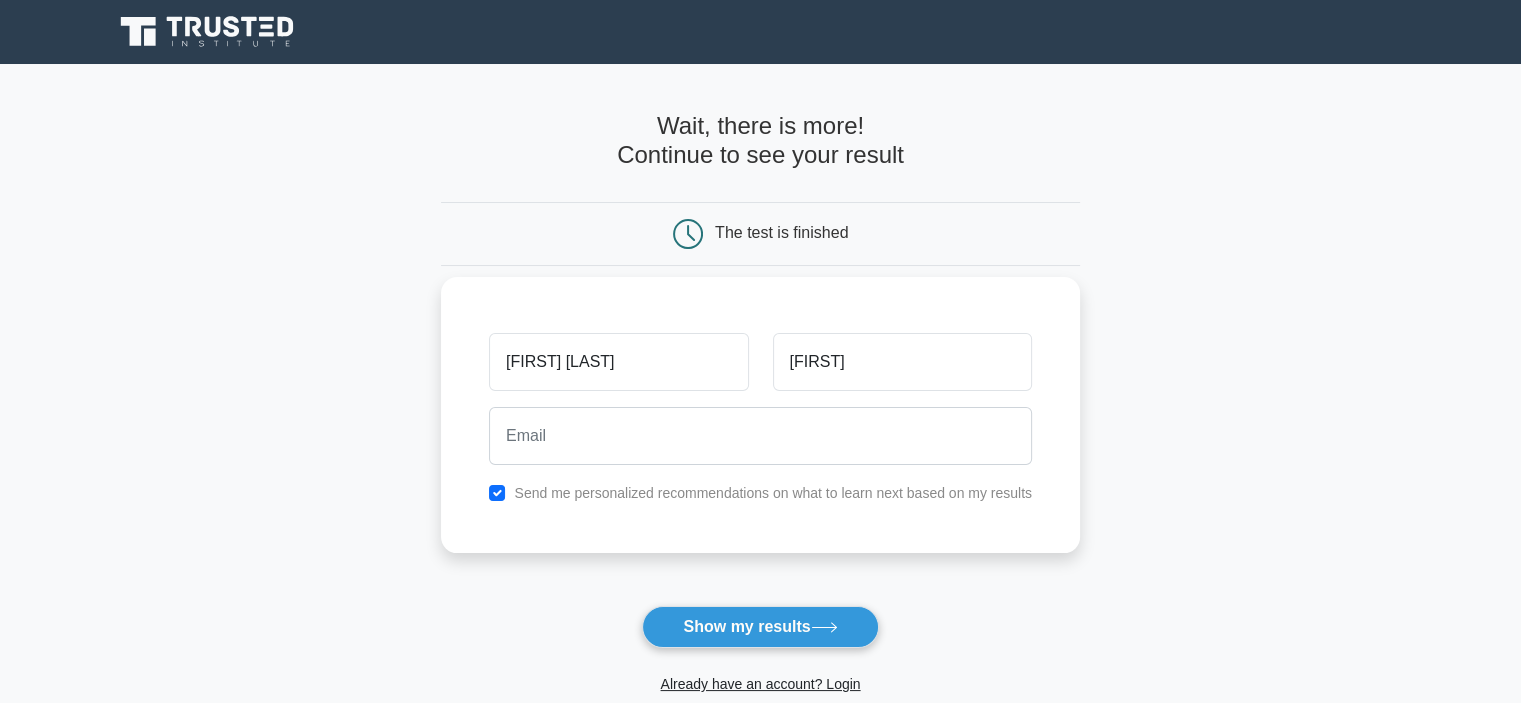click at bounding box center [760, 436] 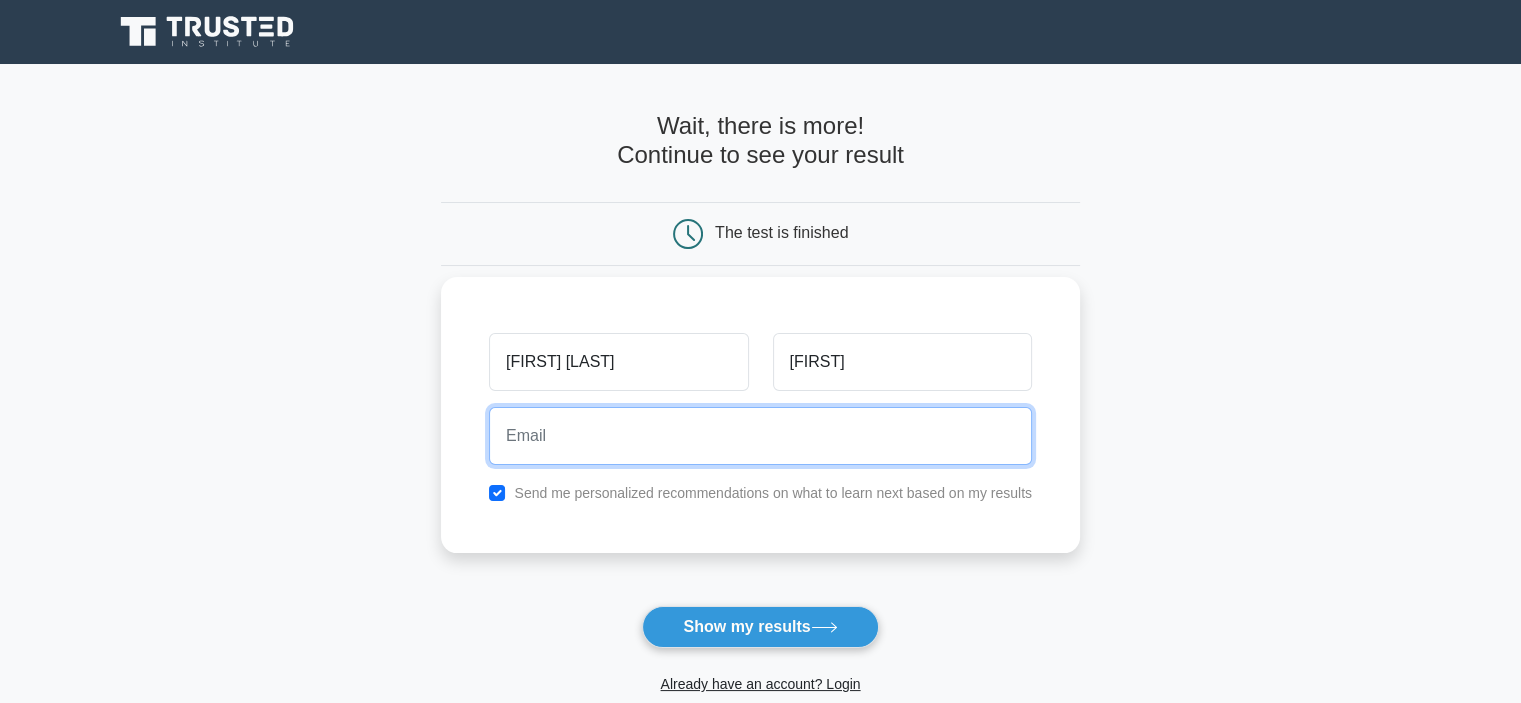 click at bounding box center [760, 436] 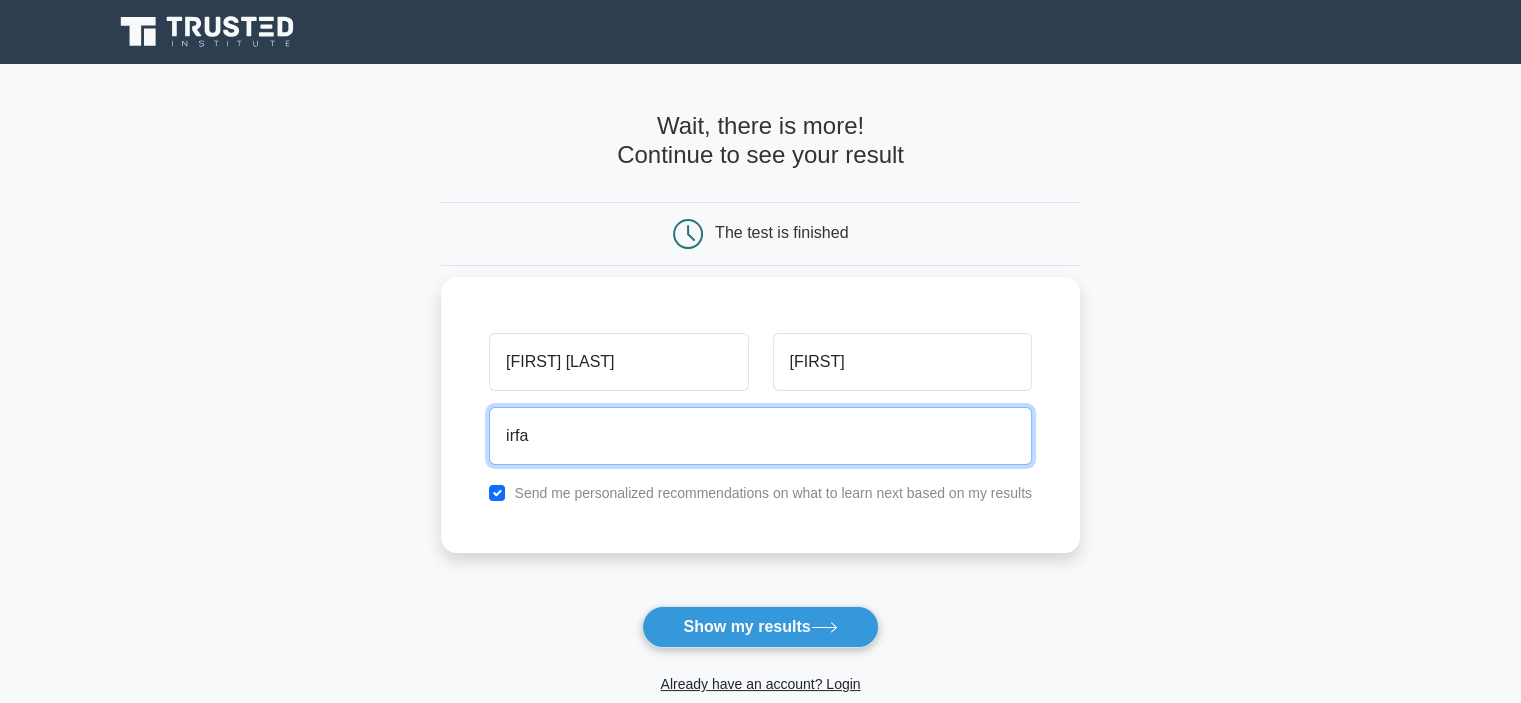 type on "irfan4253@gmail.com" 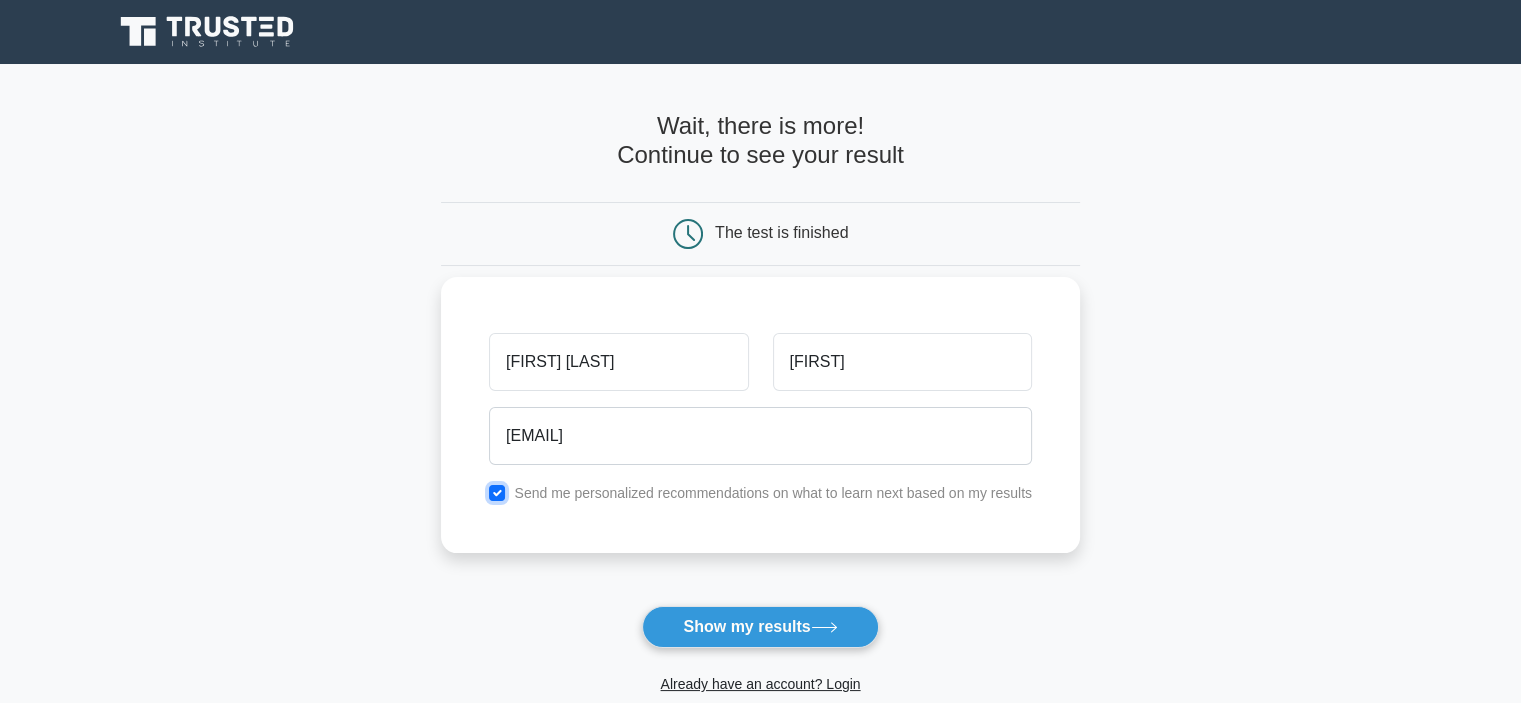 click at bounding box center (497, 493) 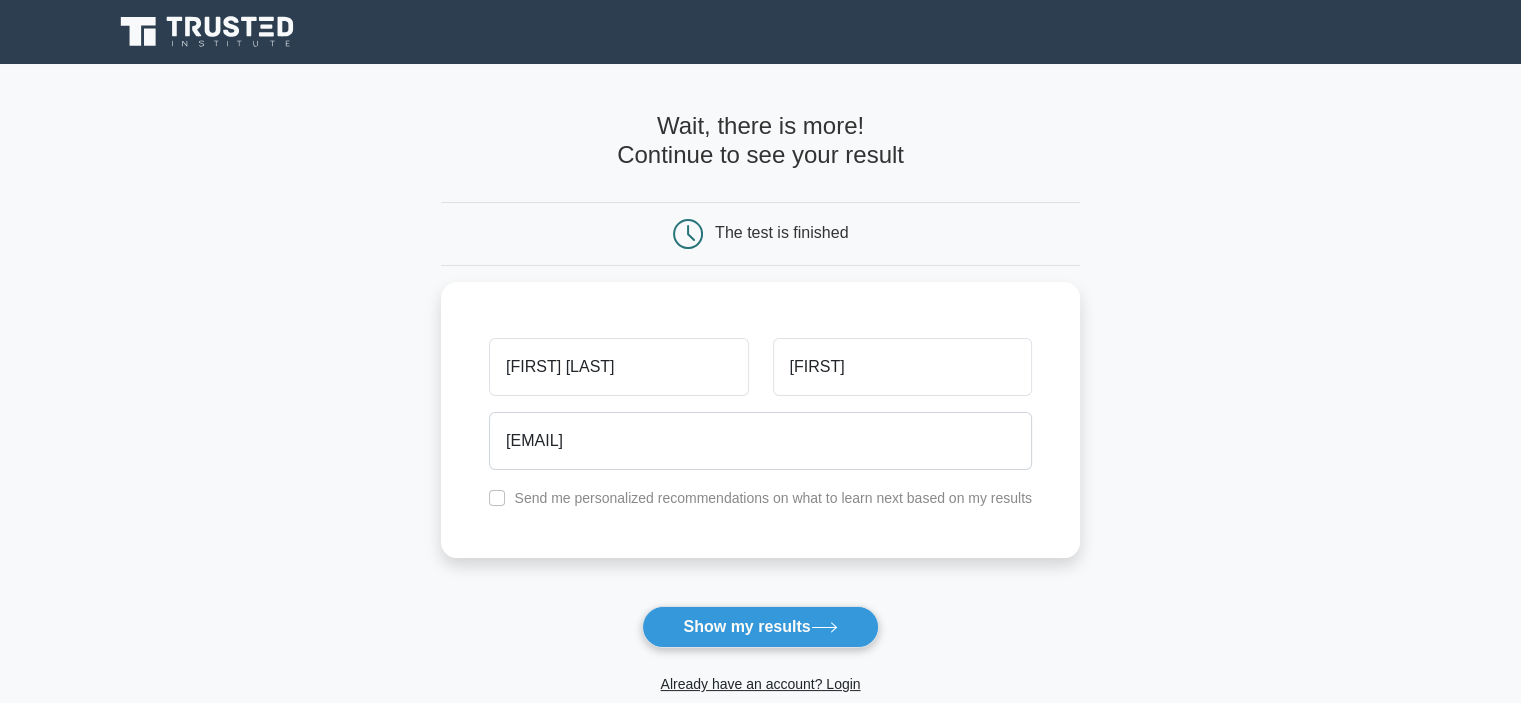 click on "Show my results" at bounding box center (760, 627) 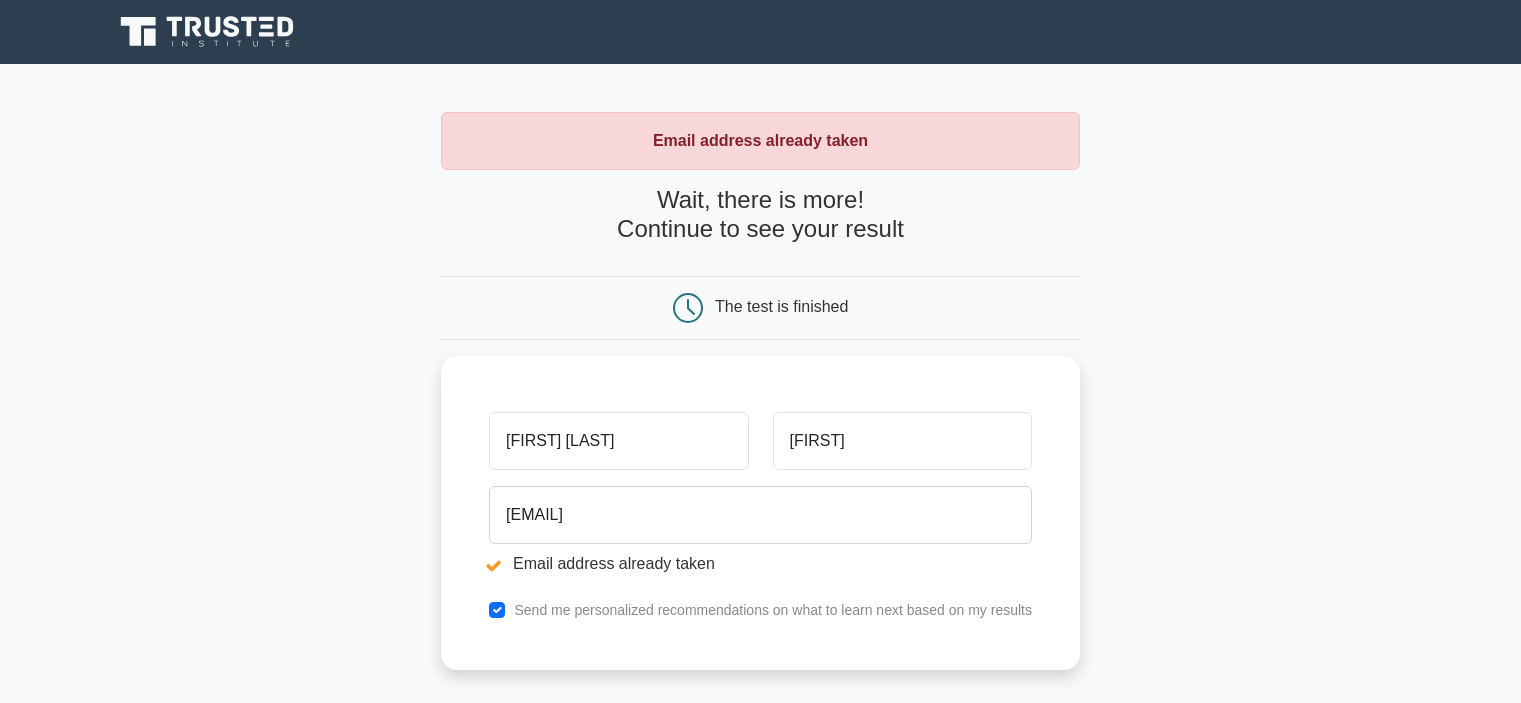 scroll, scrollTop: 0, scrollLeft: 0, axis: both 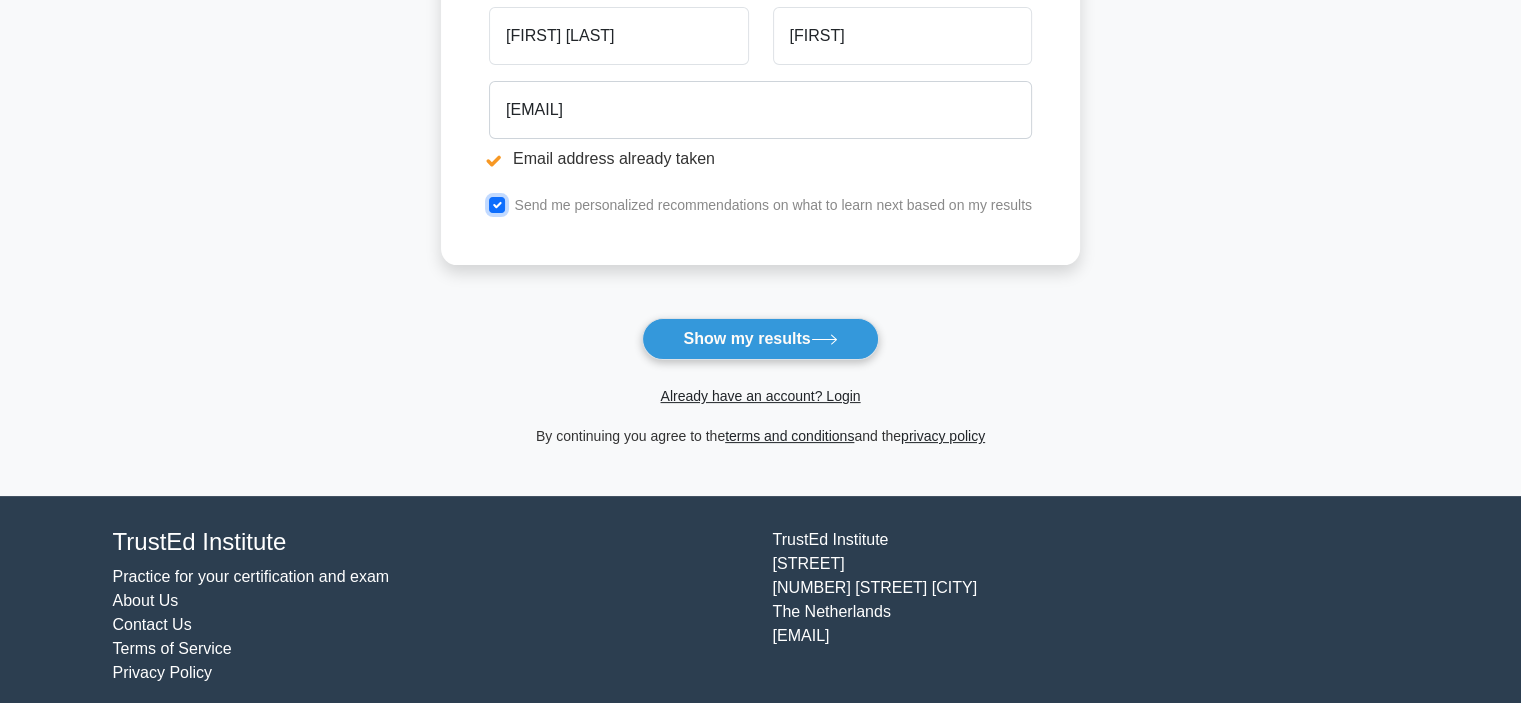 click at bounding box center [497, 205] 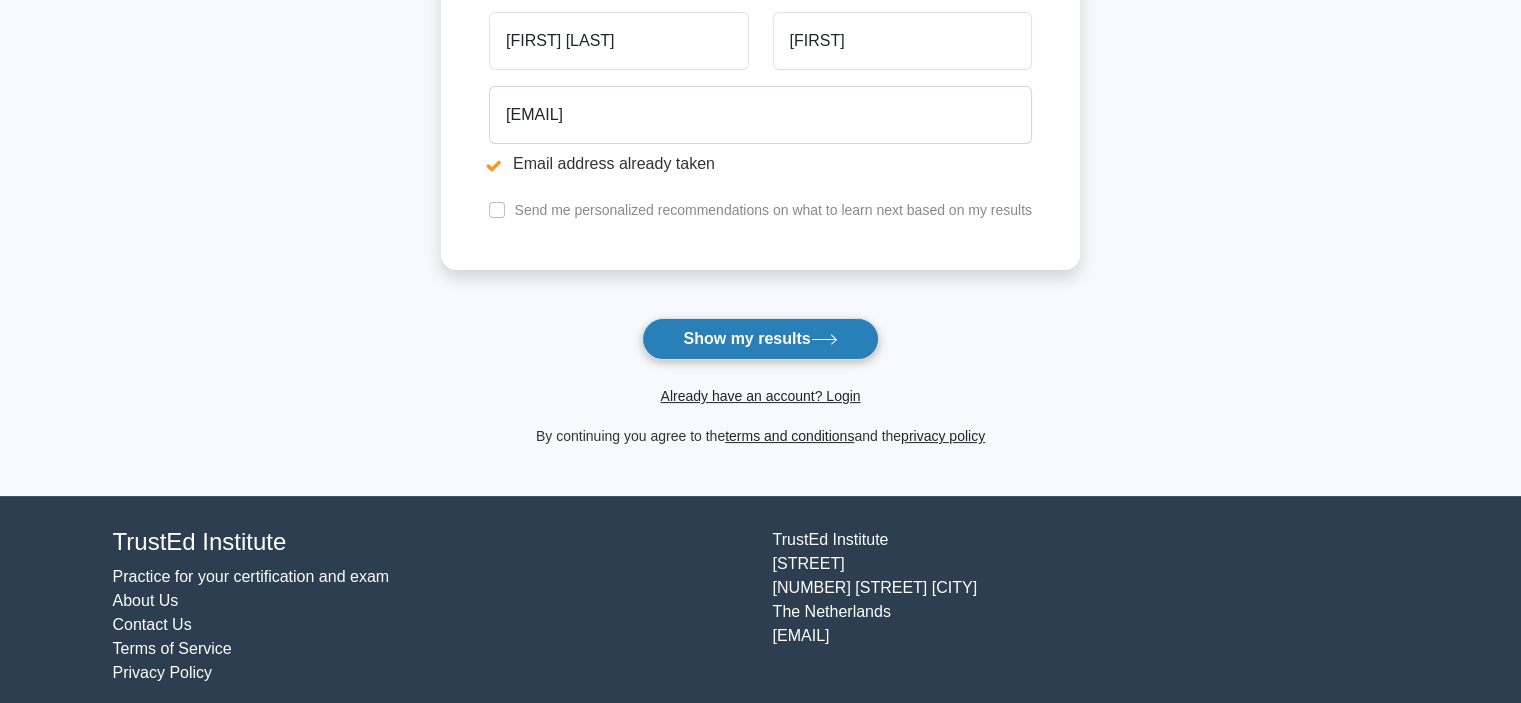 click on "Show my results" at bounding box center (760, 339) 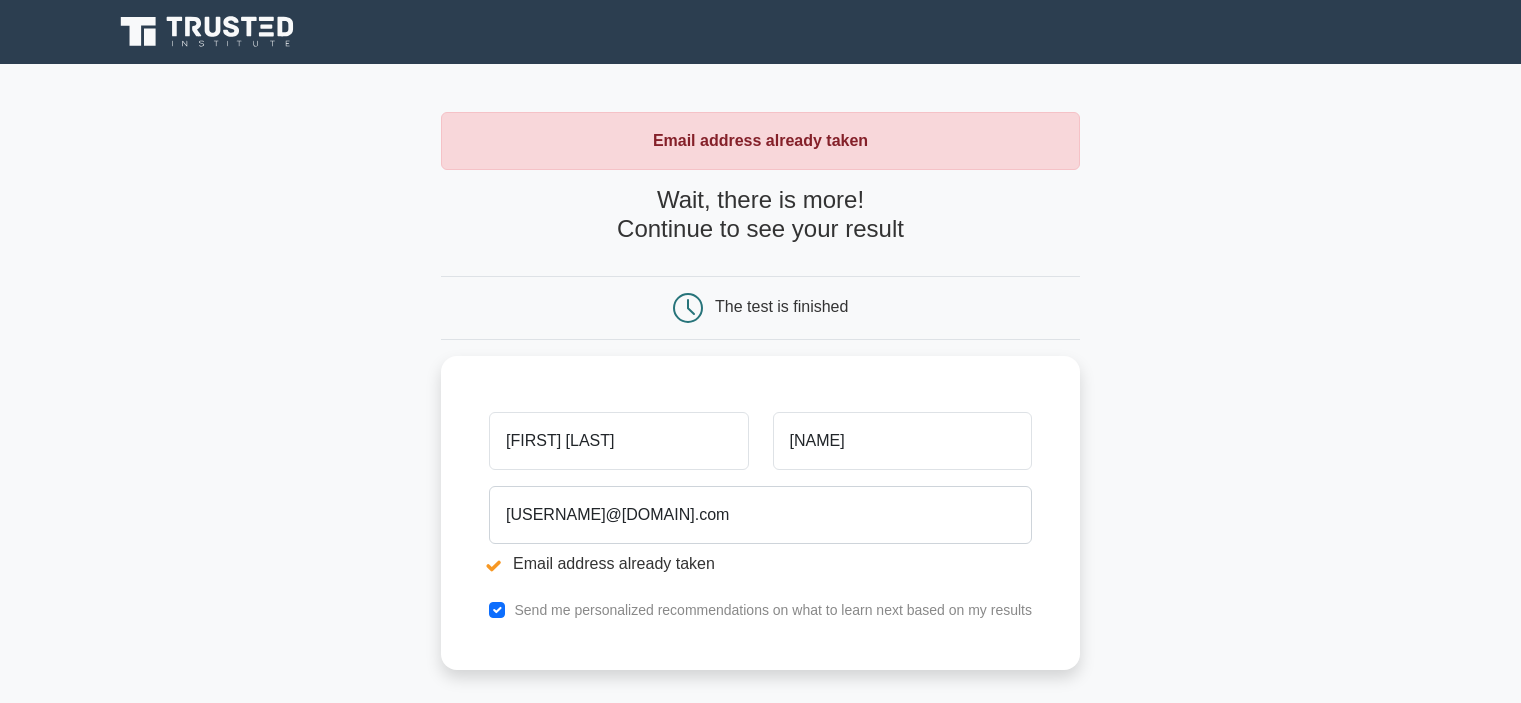 scroll, scrollTop: 0, scrollLeft: 0, axis: both 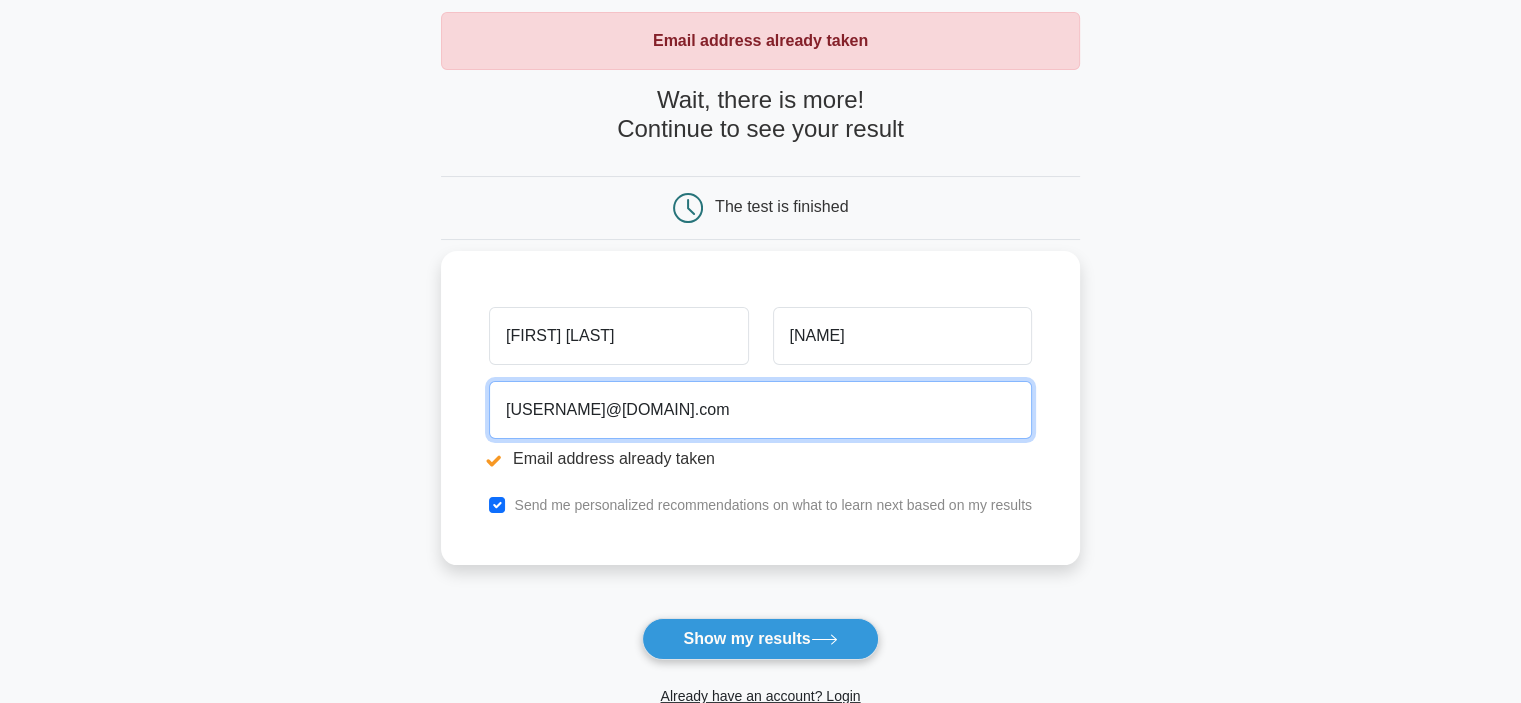 drag, startPoint x: 676, startPoint y: 411, endPoint x: 511, endPoint y: 409, distance: 165.01212 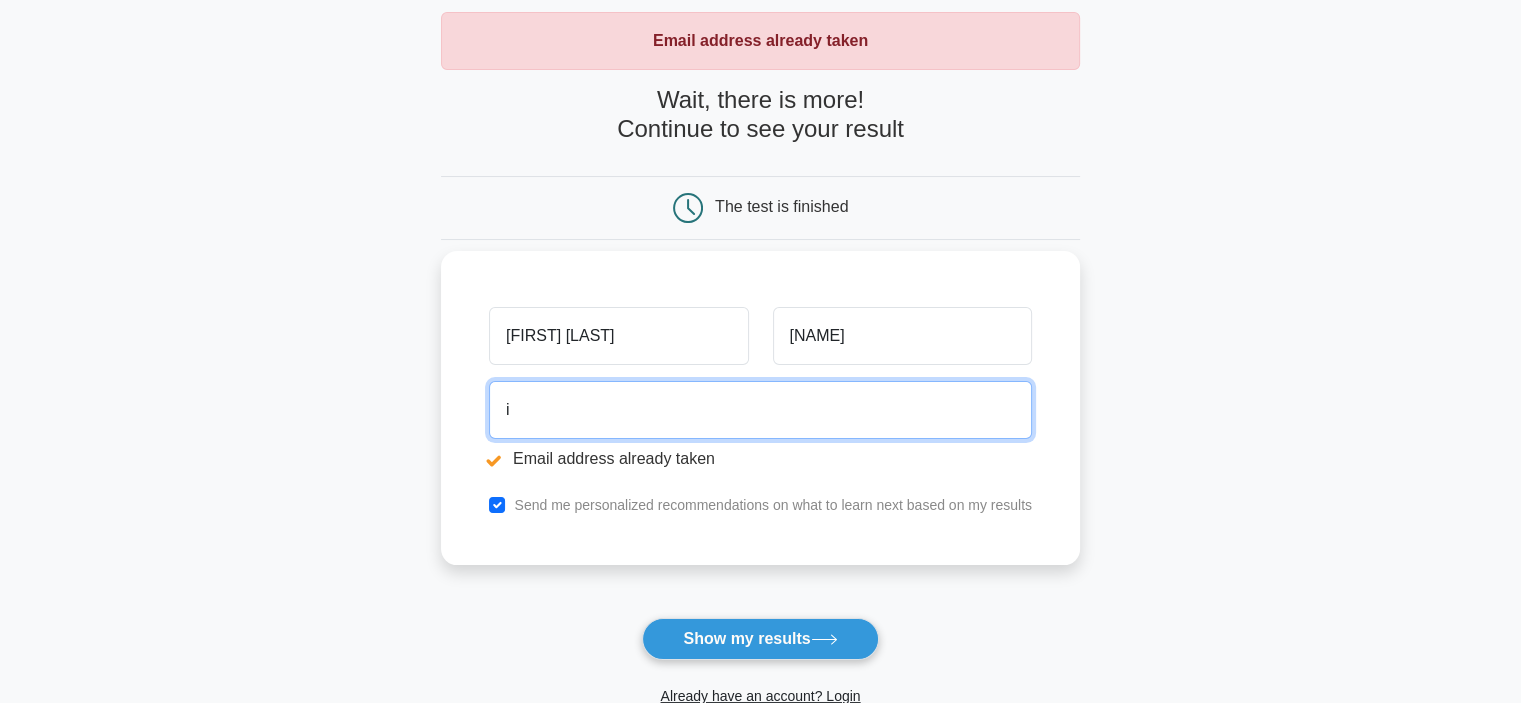 type on "isyed@inaya.edu.sa" 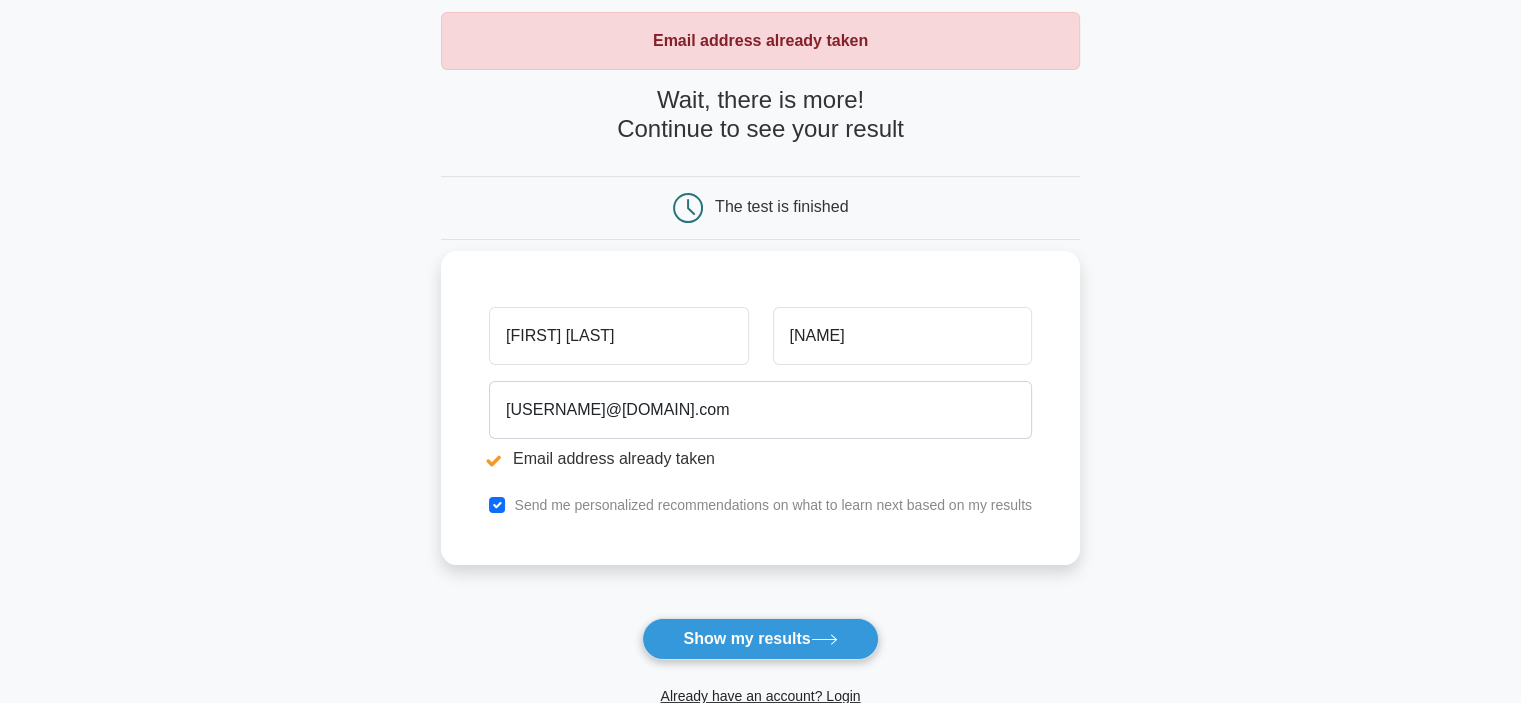 click on "Send me personalized recommendations on what to learn next based on my results" at bounding box center [773, 505] 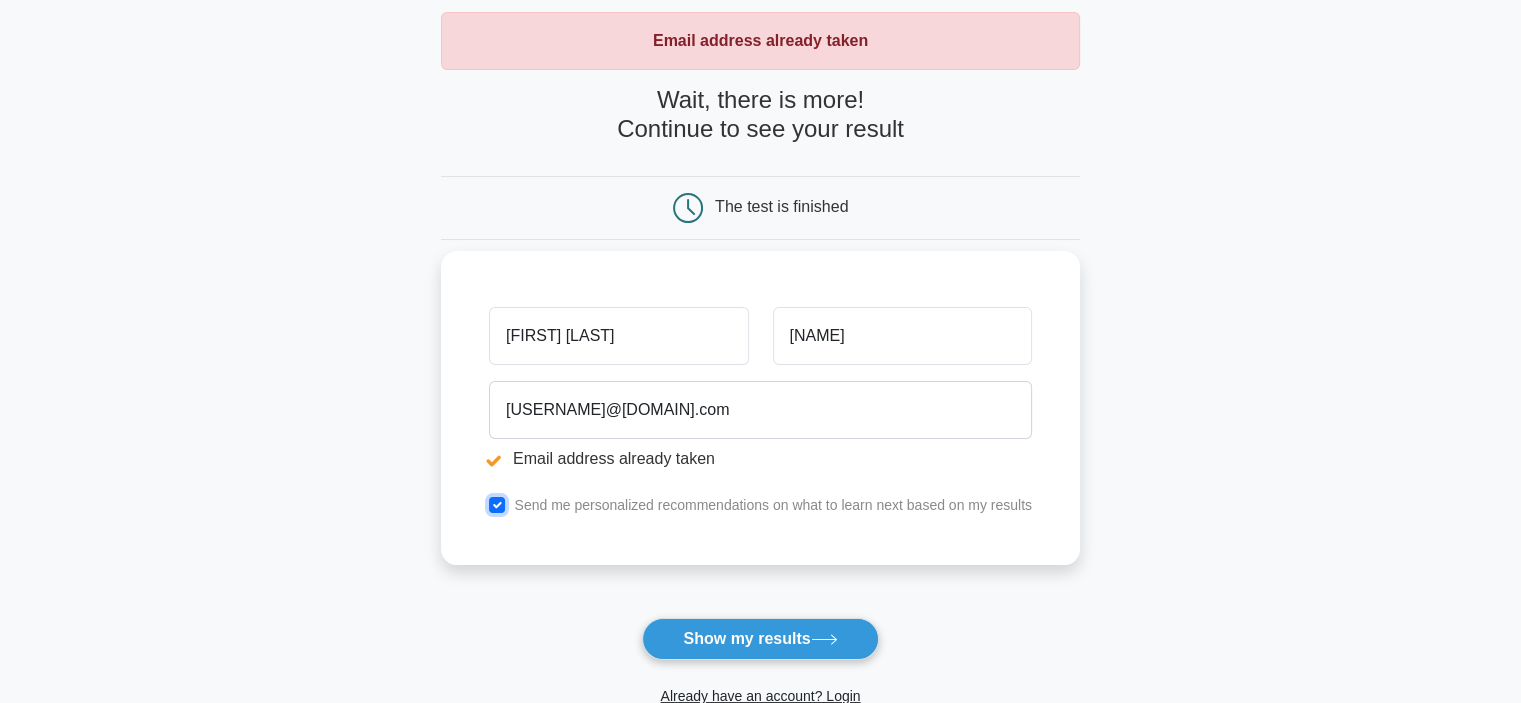 click at bounding box center (497, 505) 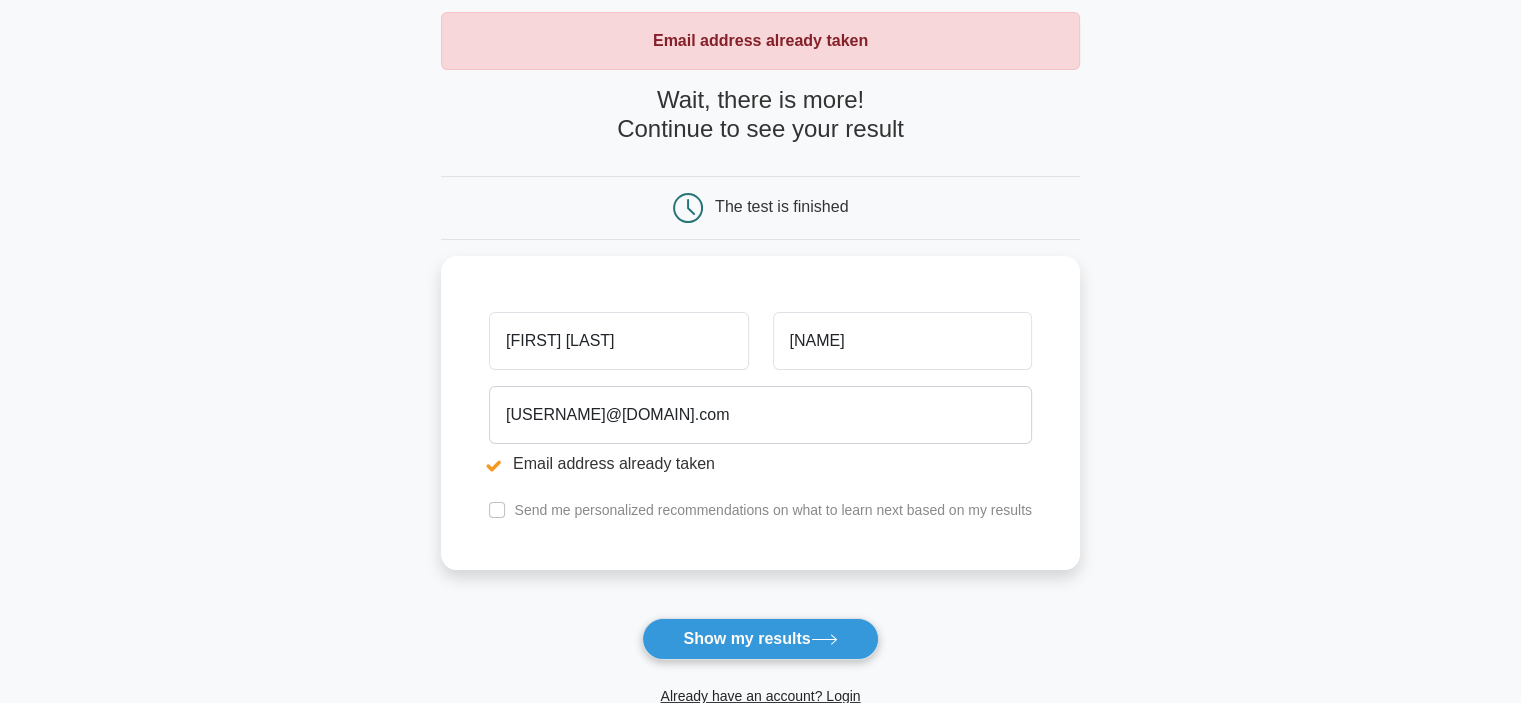 drag, startPoint x: 712, startPoint y: 629, endPoint x: 714, endPoint y: 583, distance: 46.043457 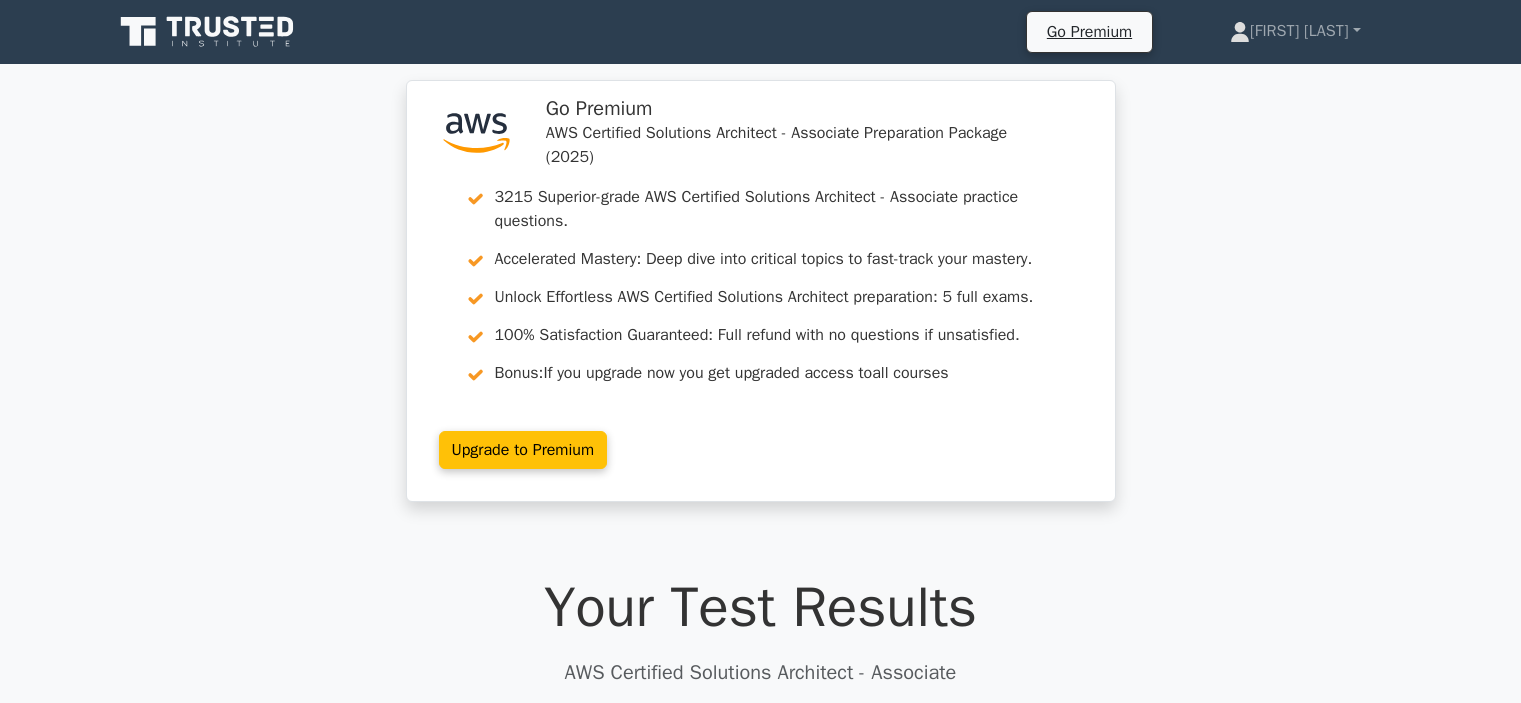 scroll, scrollTop: 0, scrollLeft: 0, axis: both 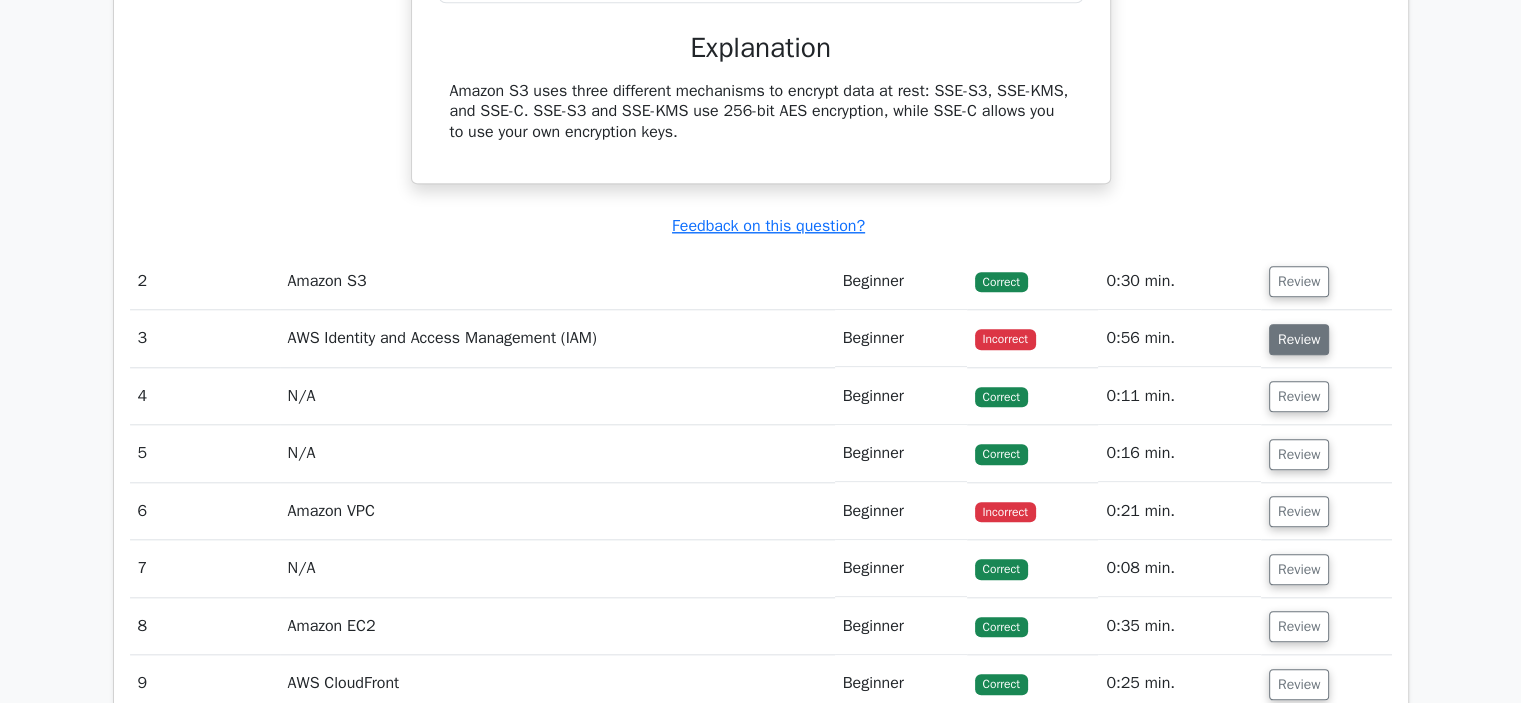 click on "Review" at bounding box center (1299, 339) 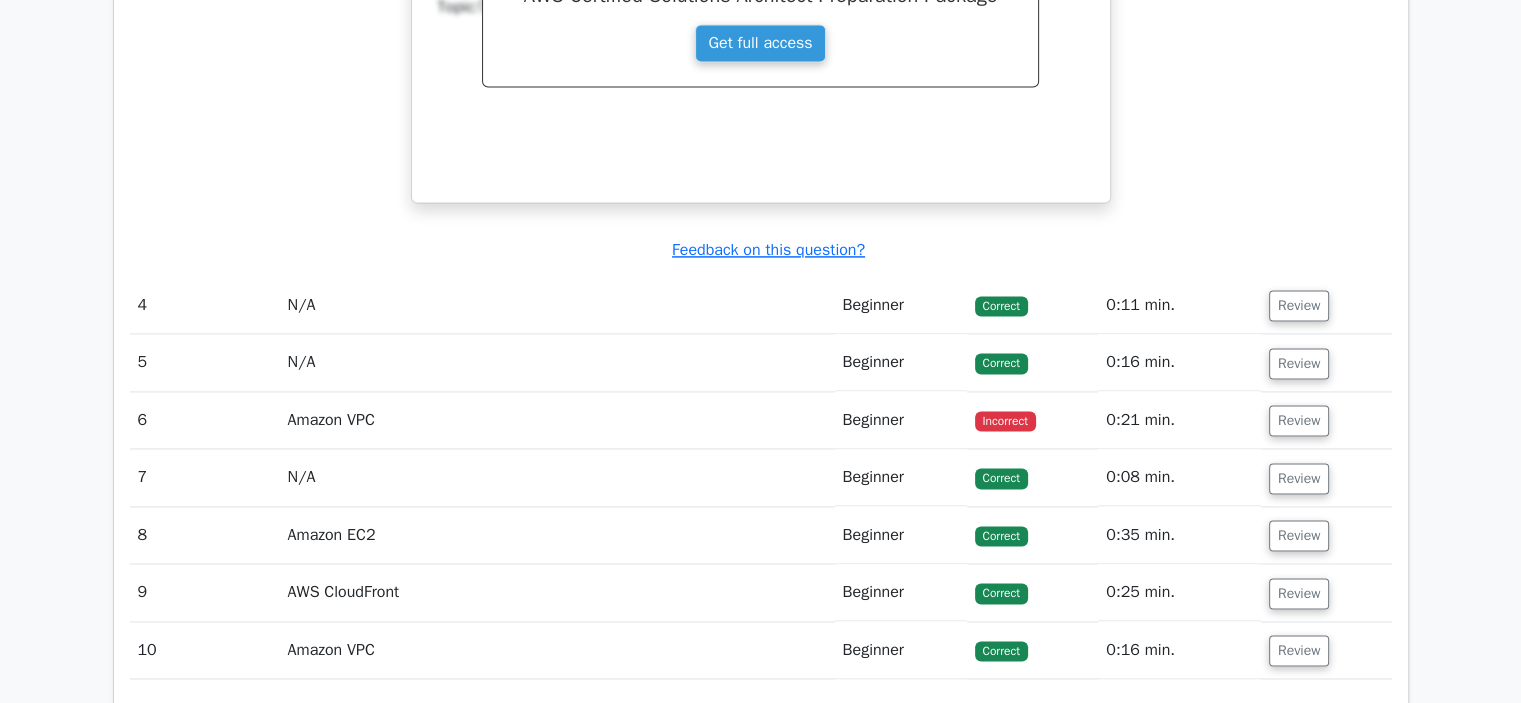 scroll, scrollTop: 2900, scrollLeft: 0, axis: vertical 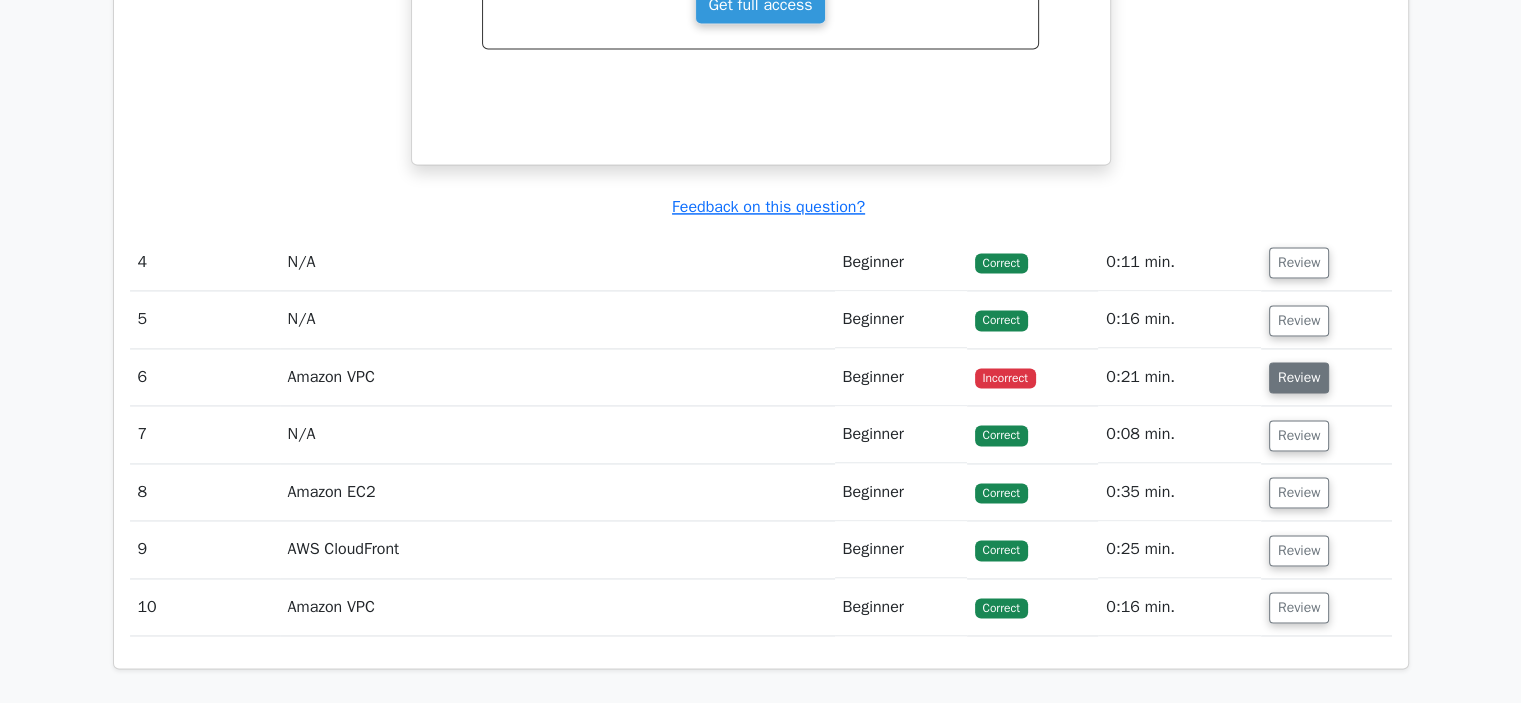 click on "Review" at bounding box center (1299, 377) 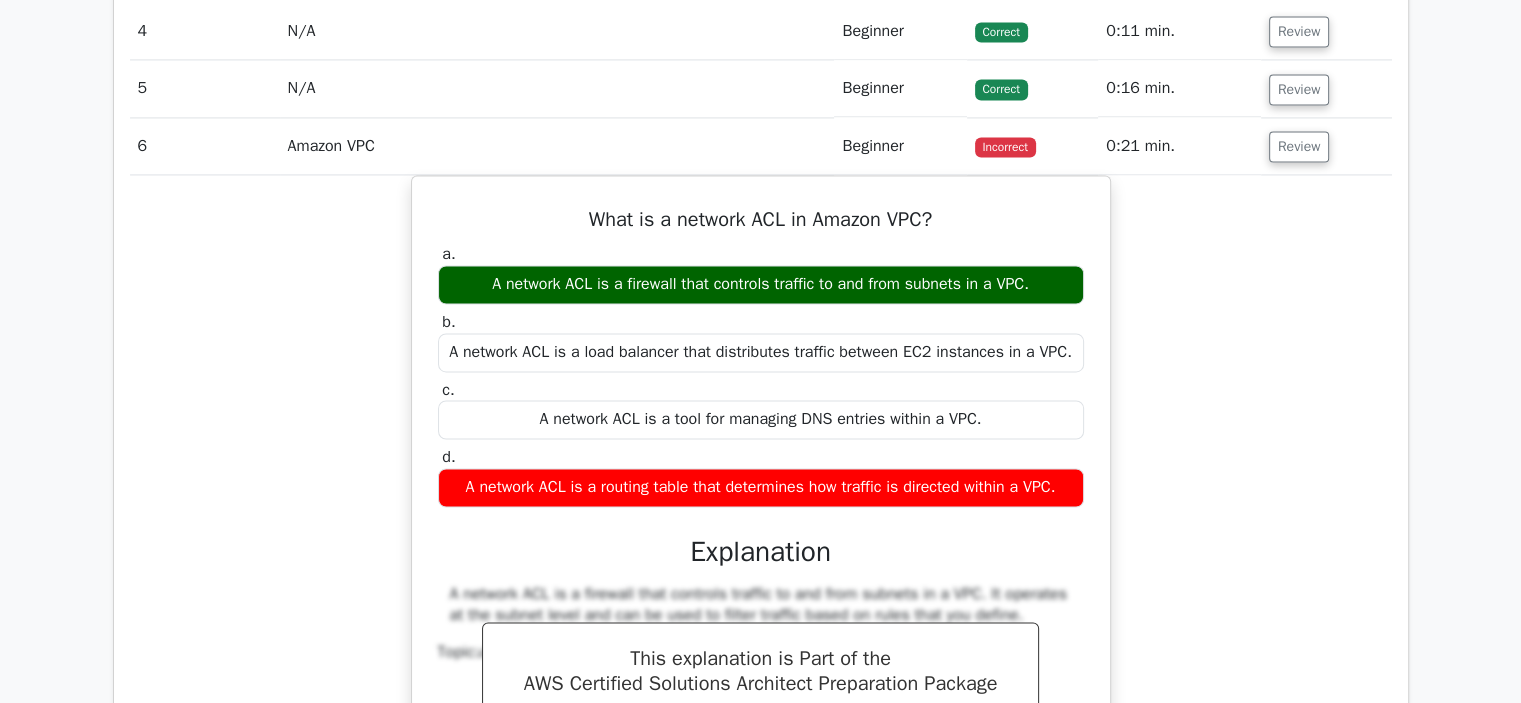 scroll, scrollTop: 3200, scrollLeft: 0, axis: vertical 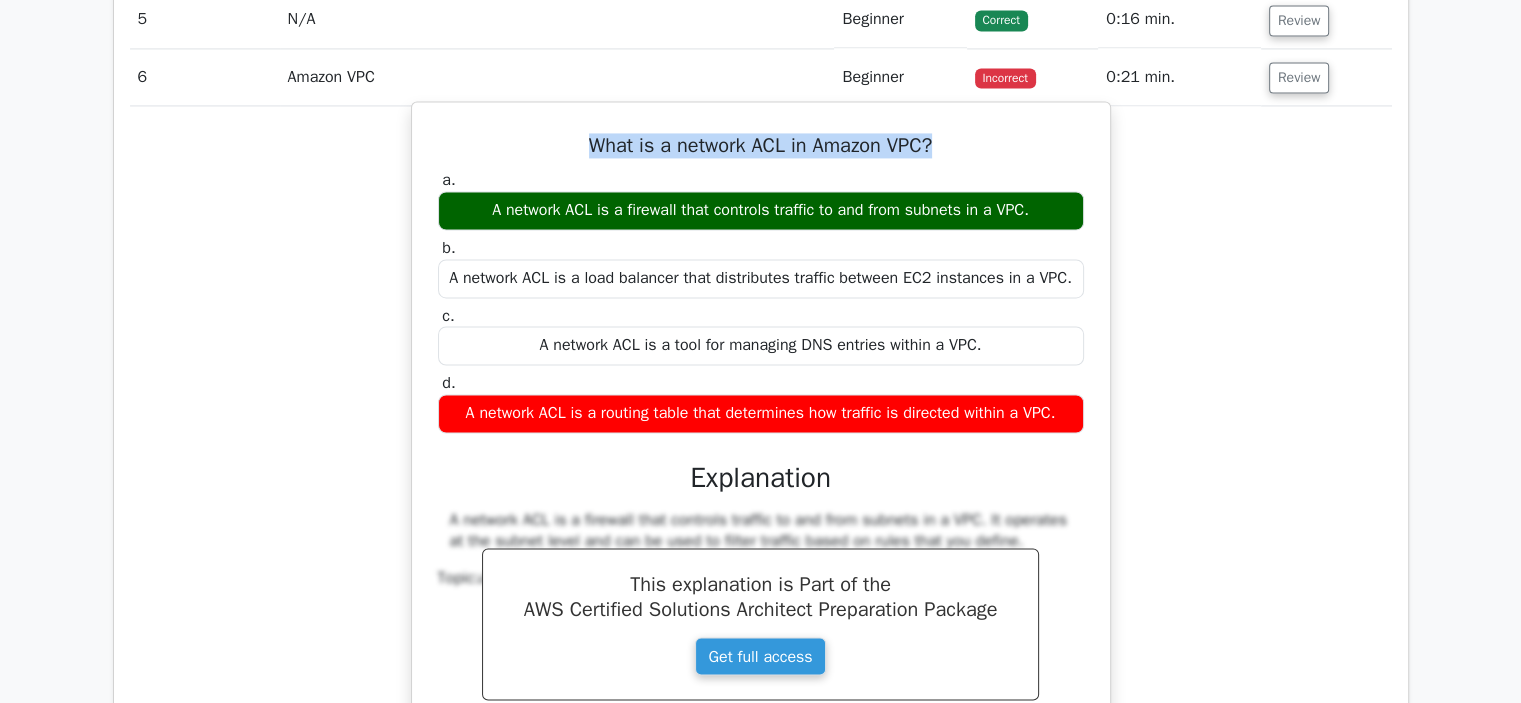 drag, startPoint x: 584, startPoint y: 135, endPoint x: 958, endPoint y: 140, distance: 374.03342 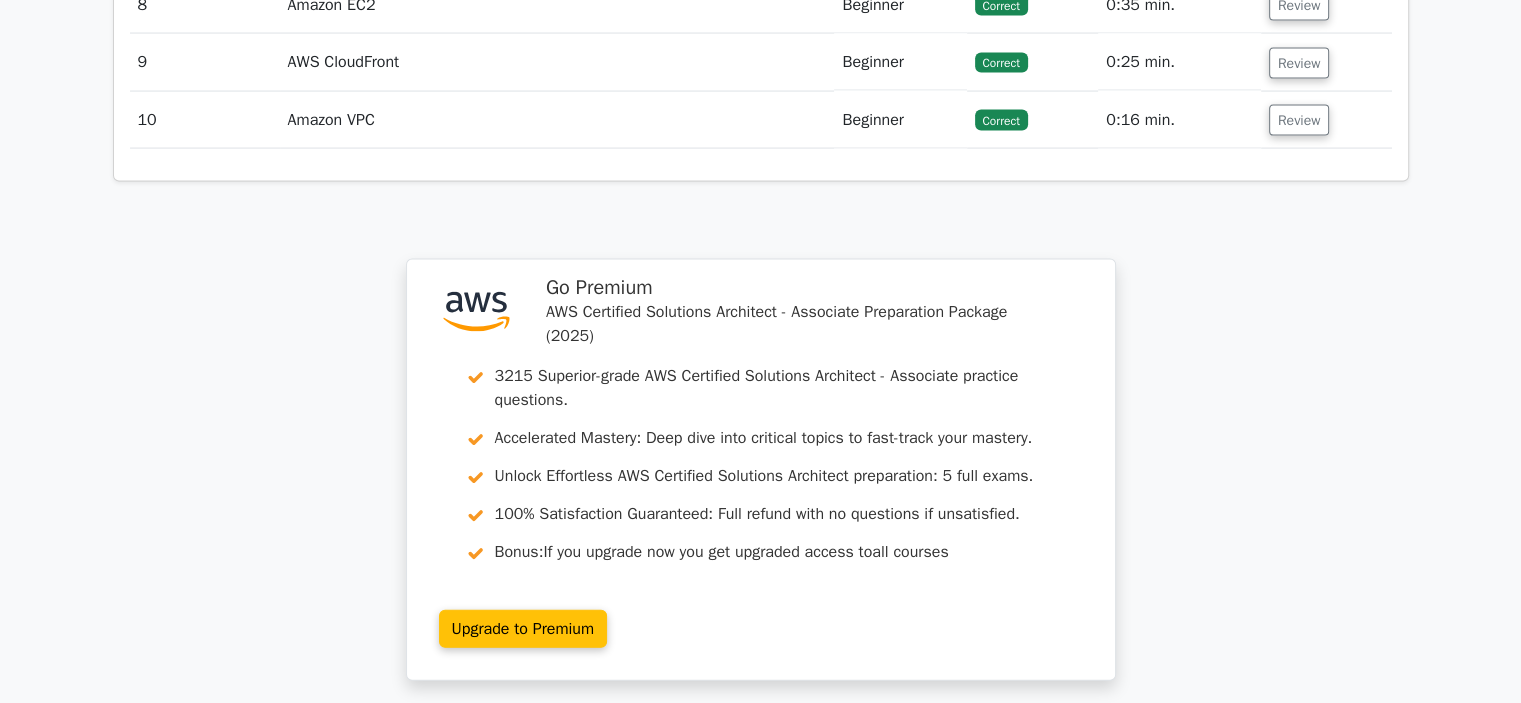 scroll, scrollTop: 4200, scrollLeft: 0, axis: vertical 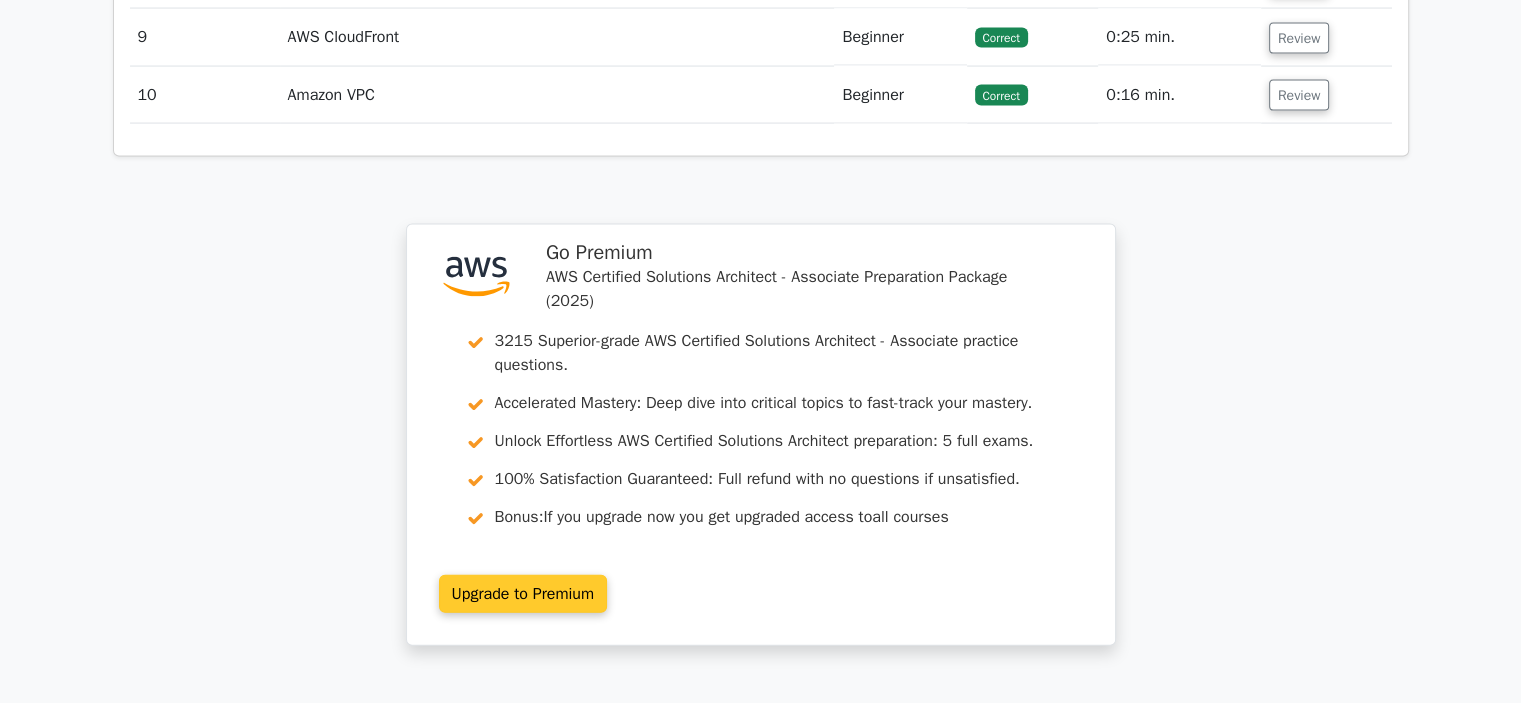 click on "Upgrade to Premium" at bounding box center [523, 594] 